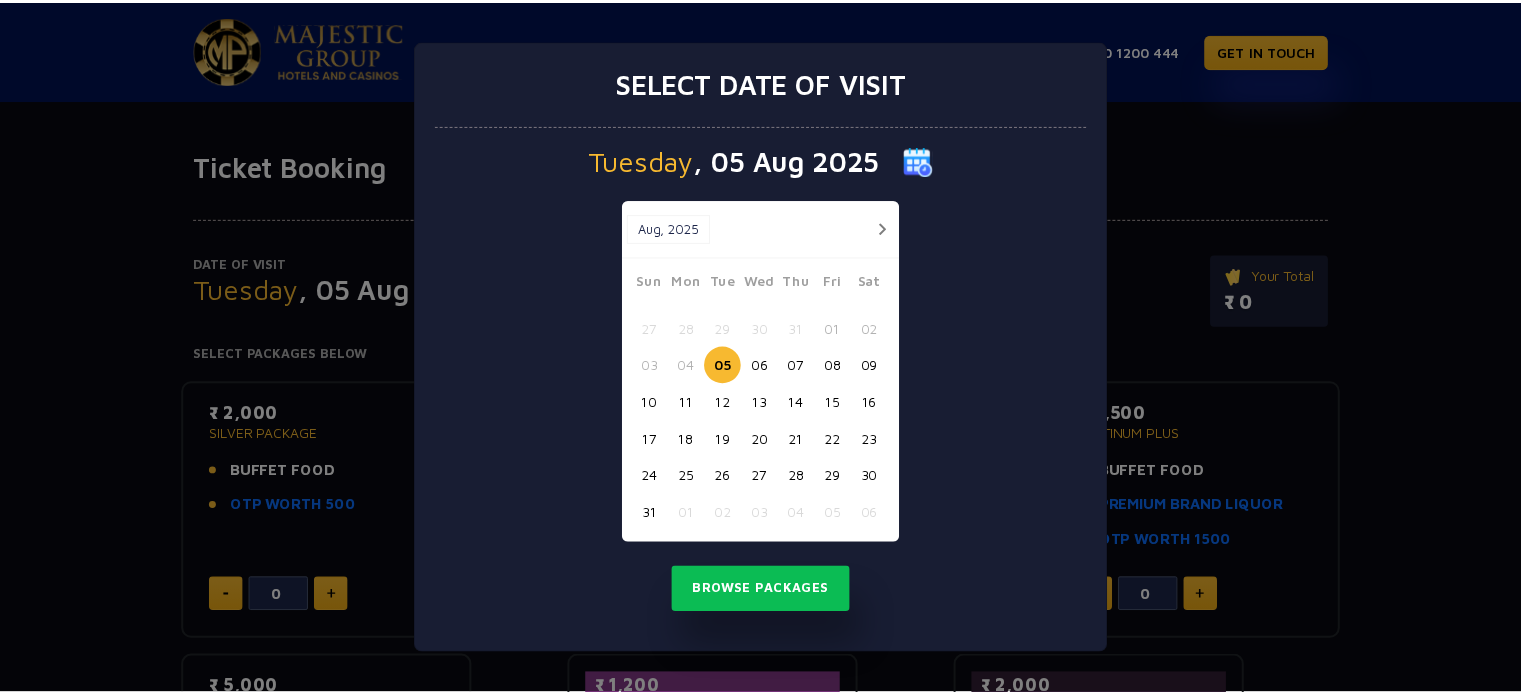 scroll, scrollTop: 0, scrollLeft: 0, axis: both 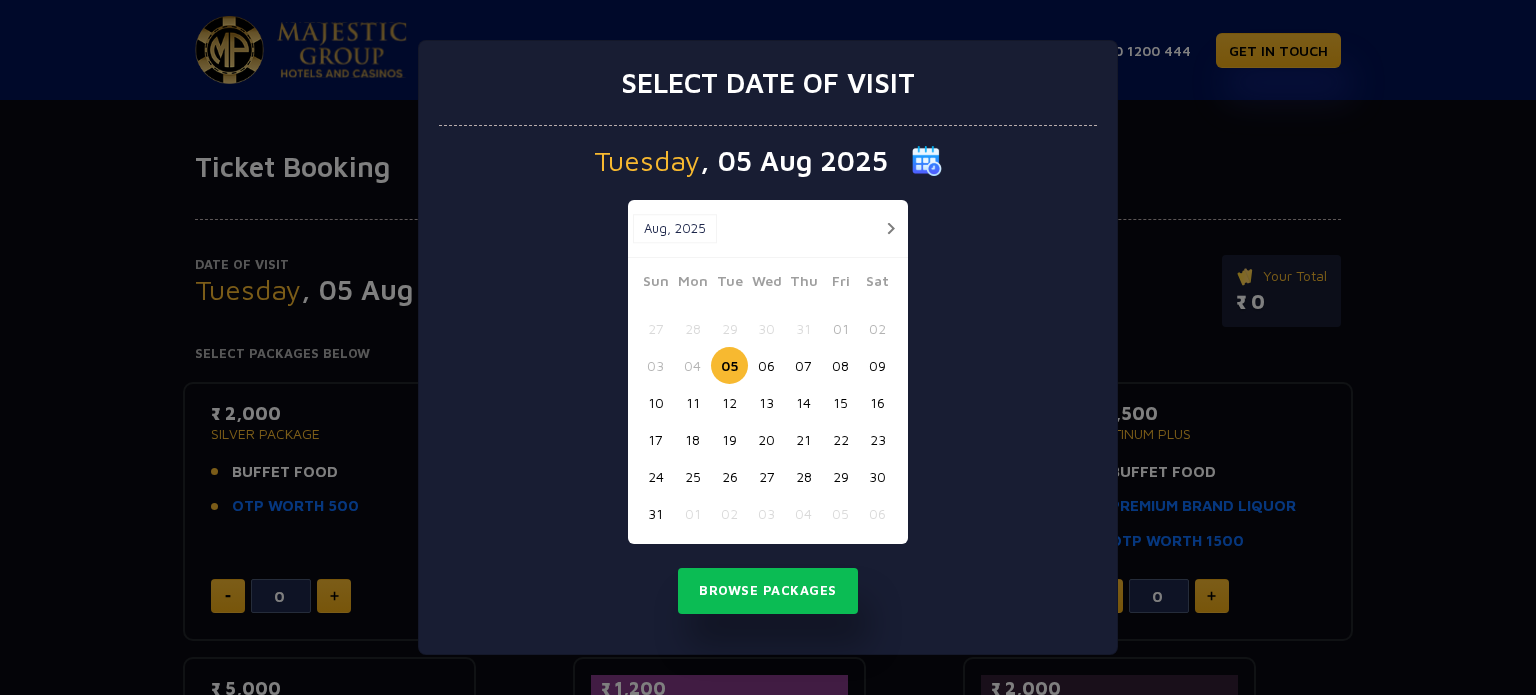 click on "18" at bounding box center [692, 439] 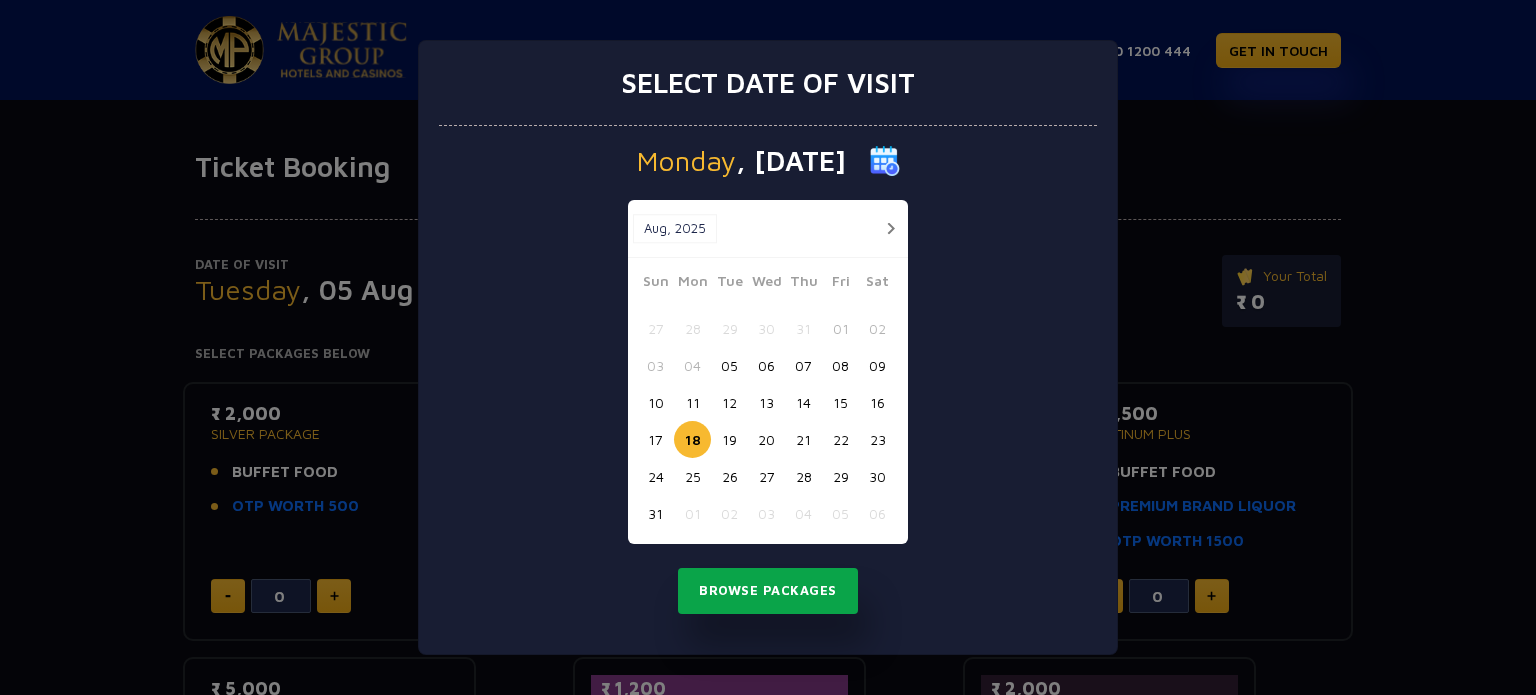 click on "Browse Packages" at bounding box center [768, 591] 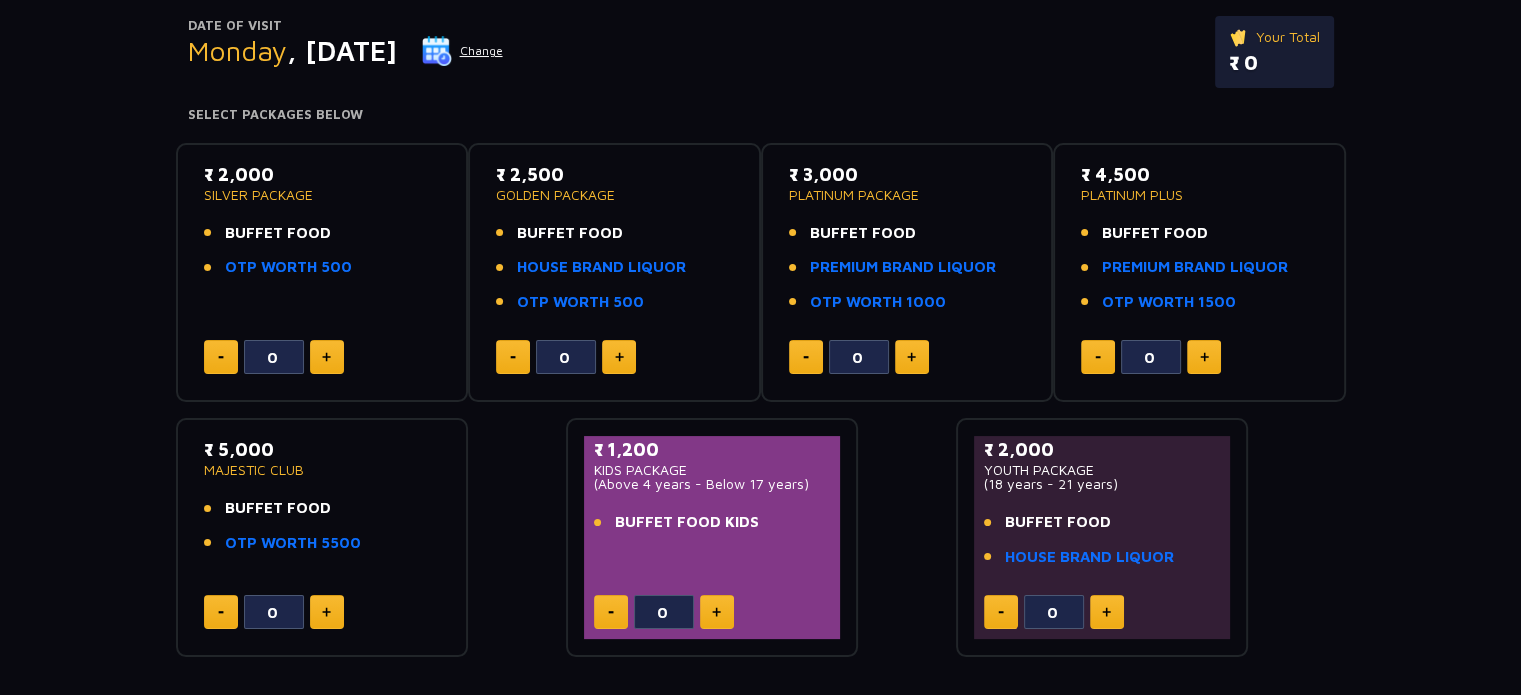 scroll, scrollTop: 200, scrollLeft: 0, axis: vertical 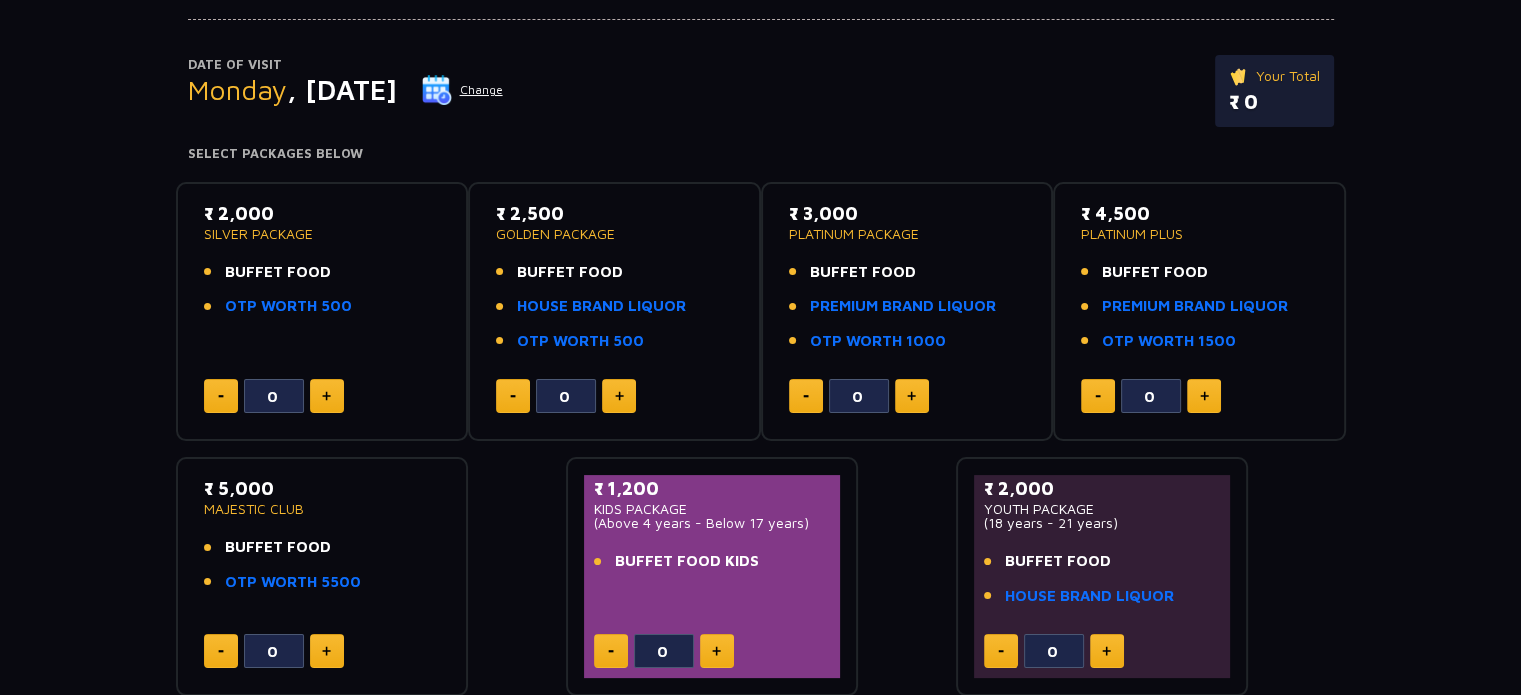 click 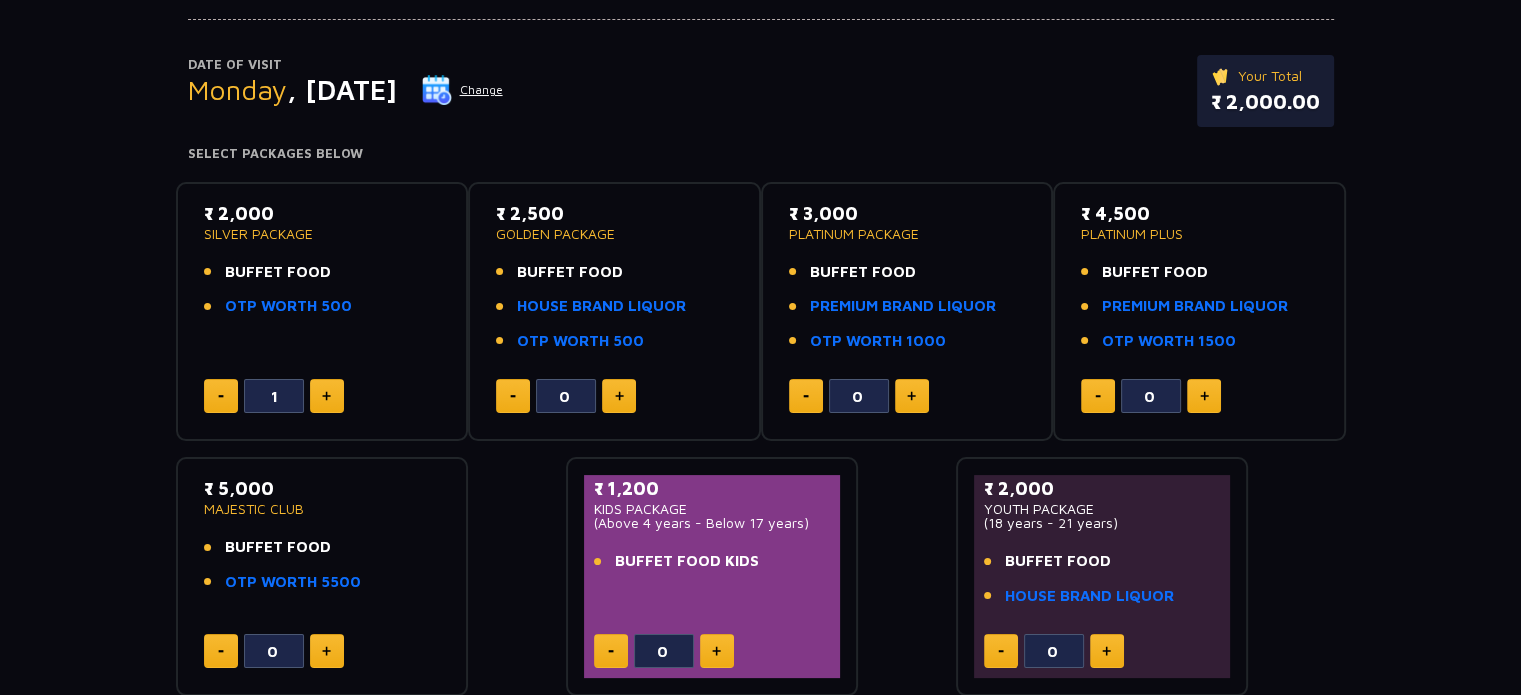 click 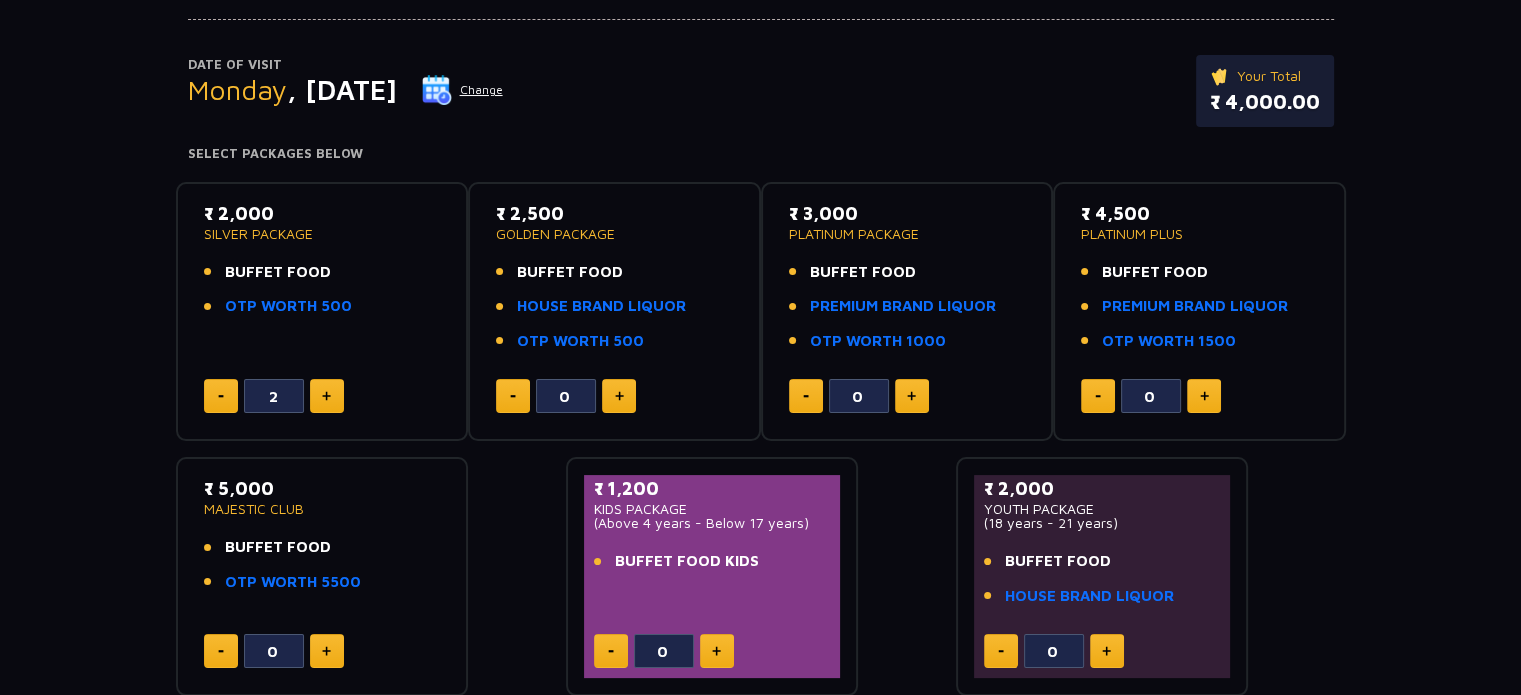 click 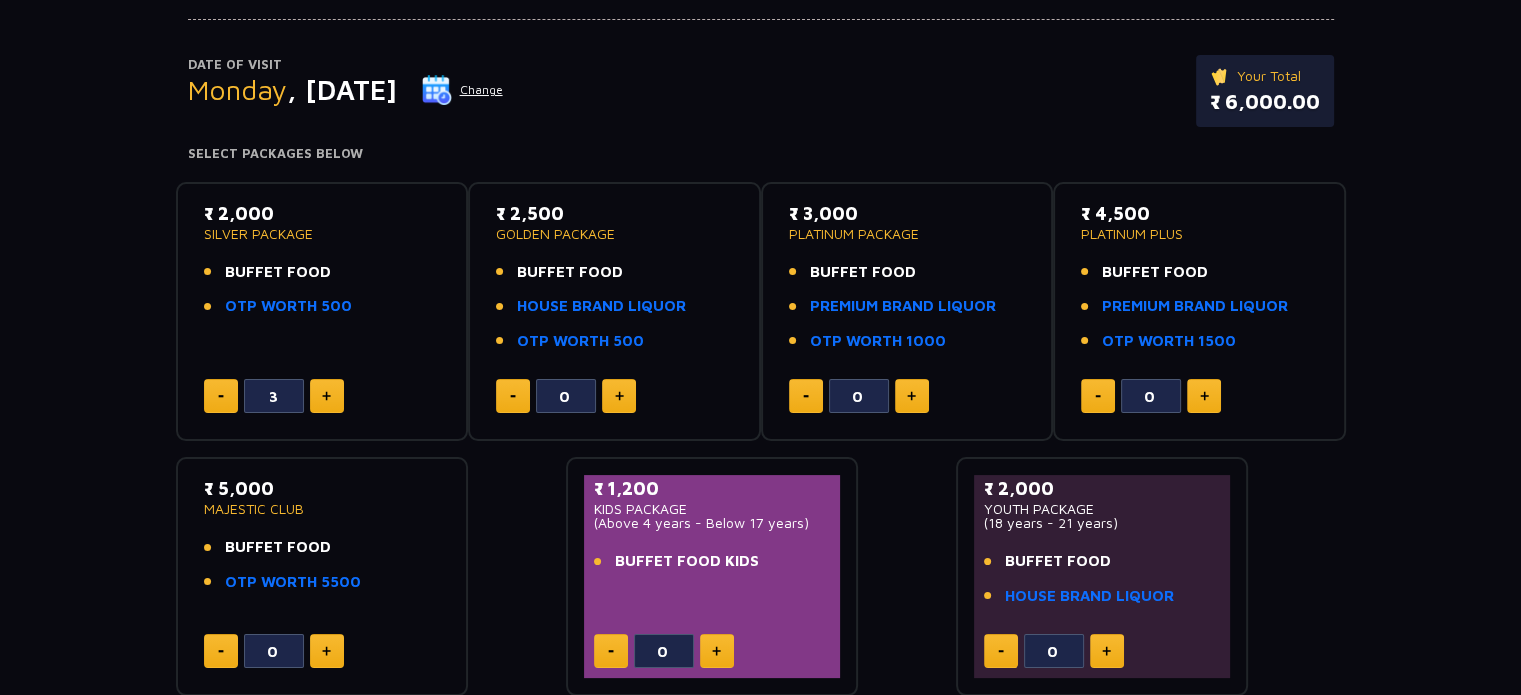 click 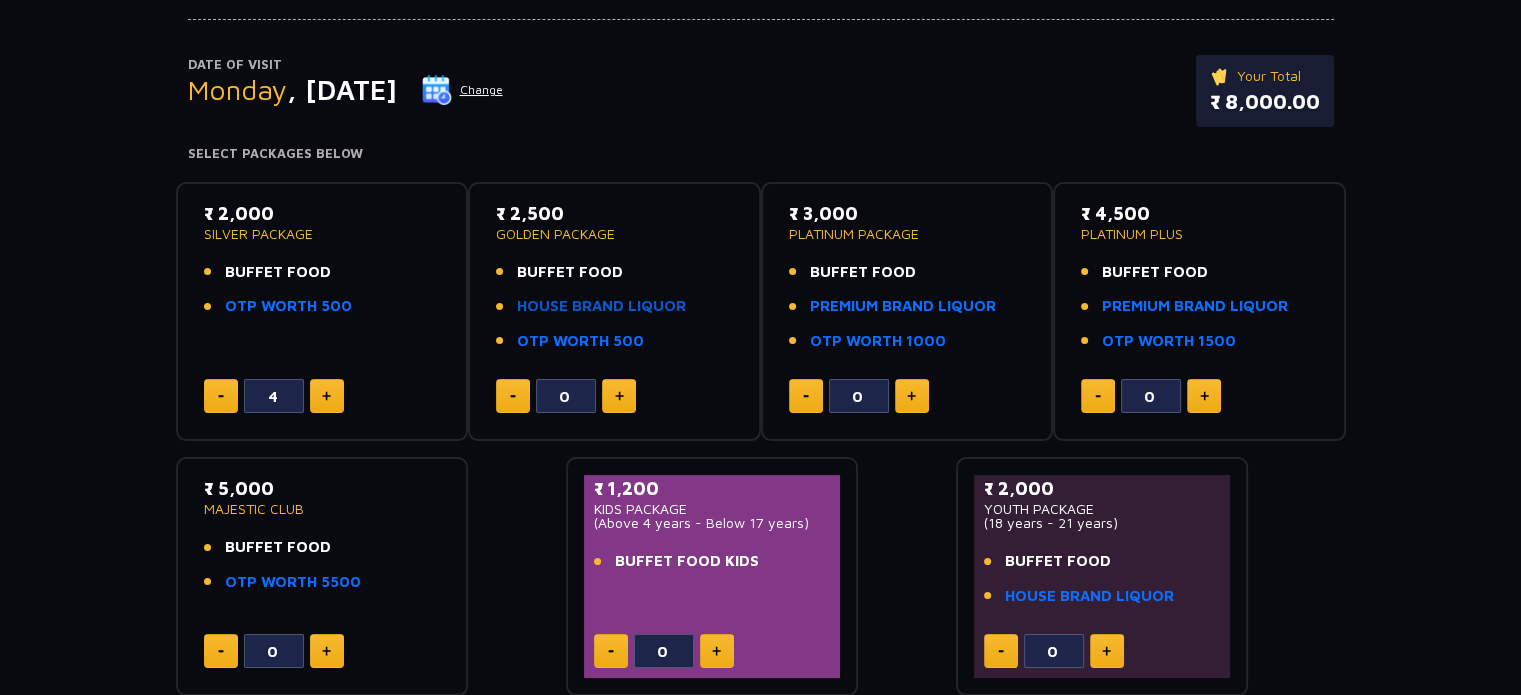 click on "HOUSE BRAND LIQUOR" 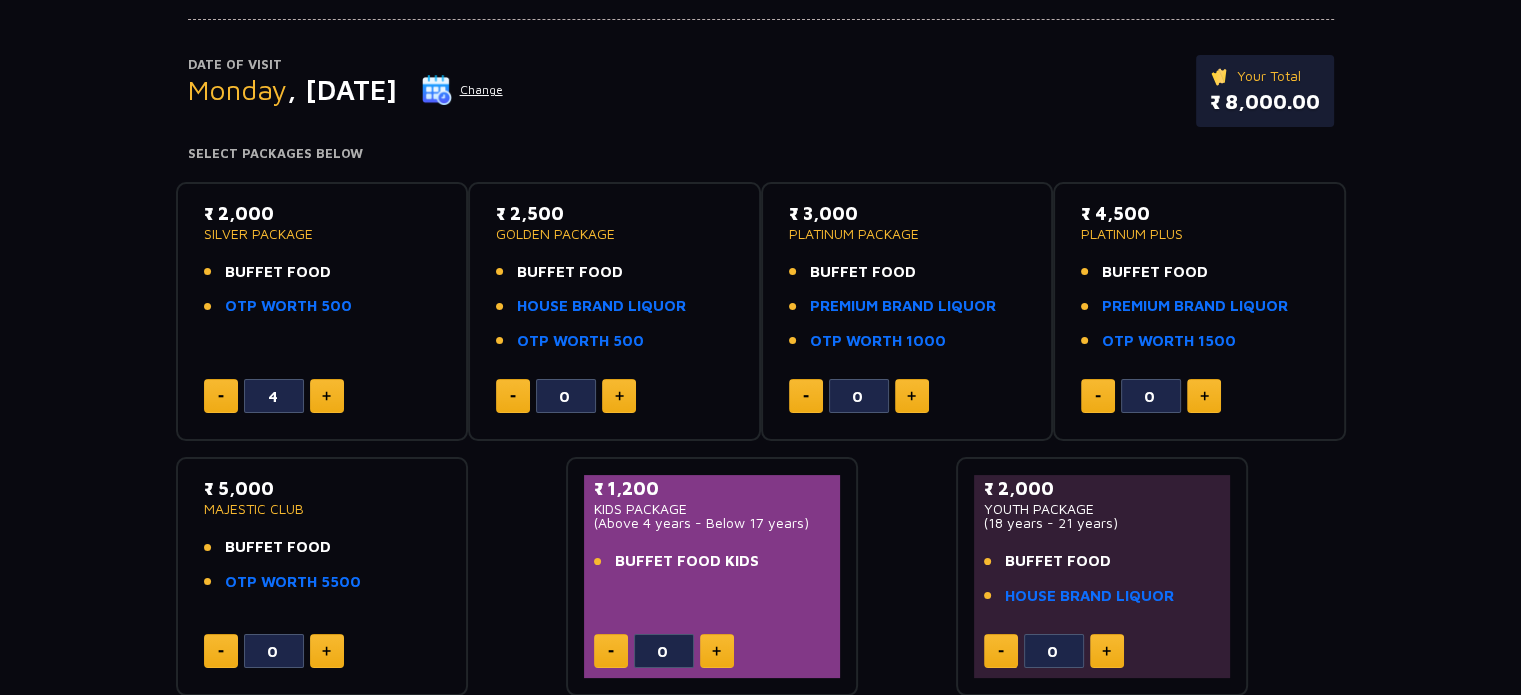 click 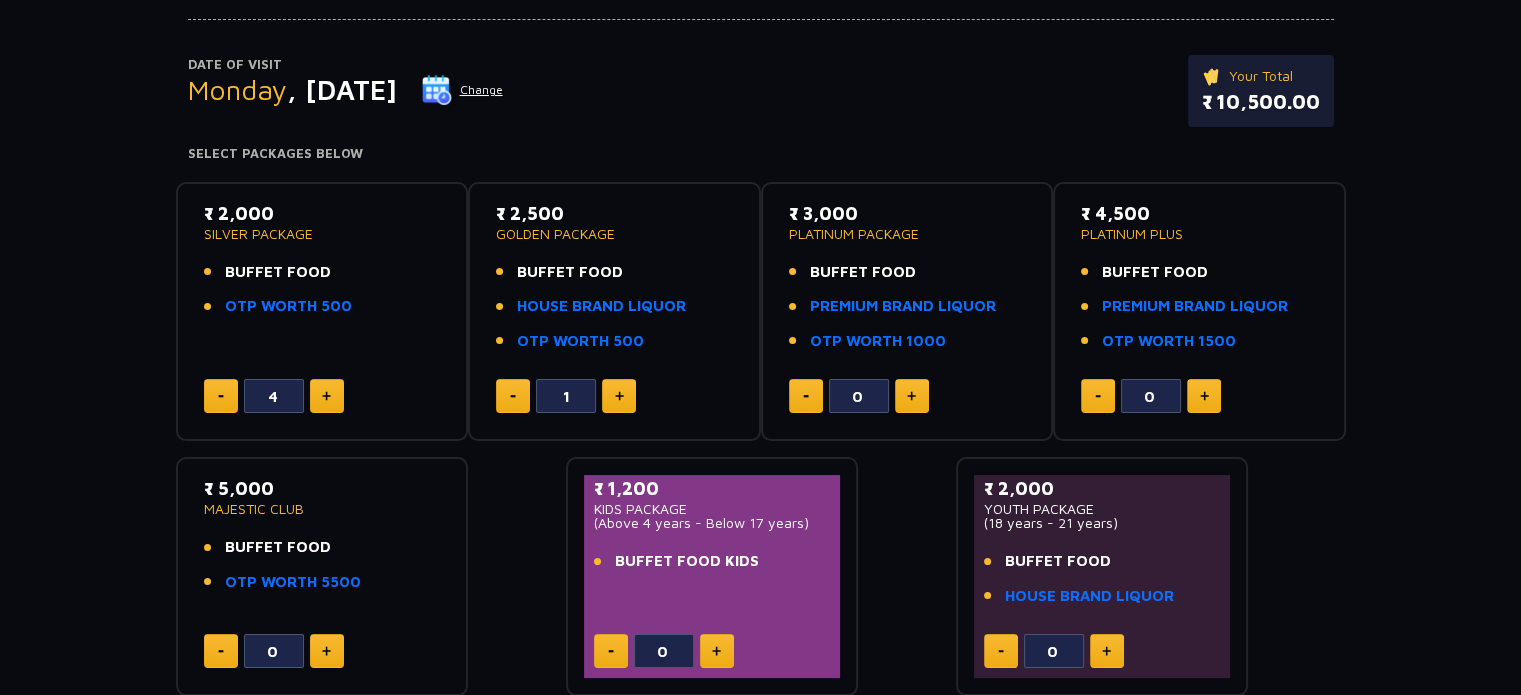 click 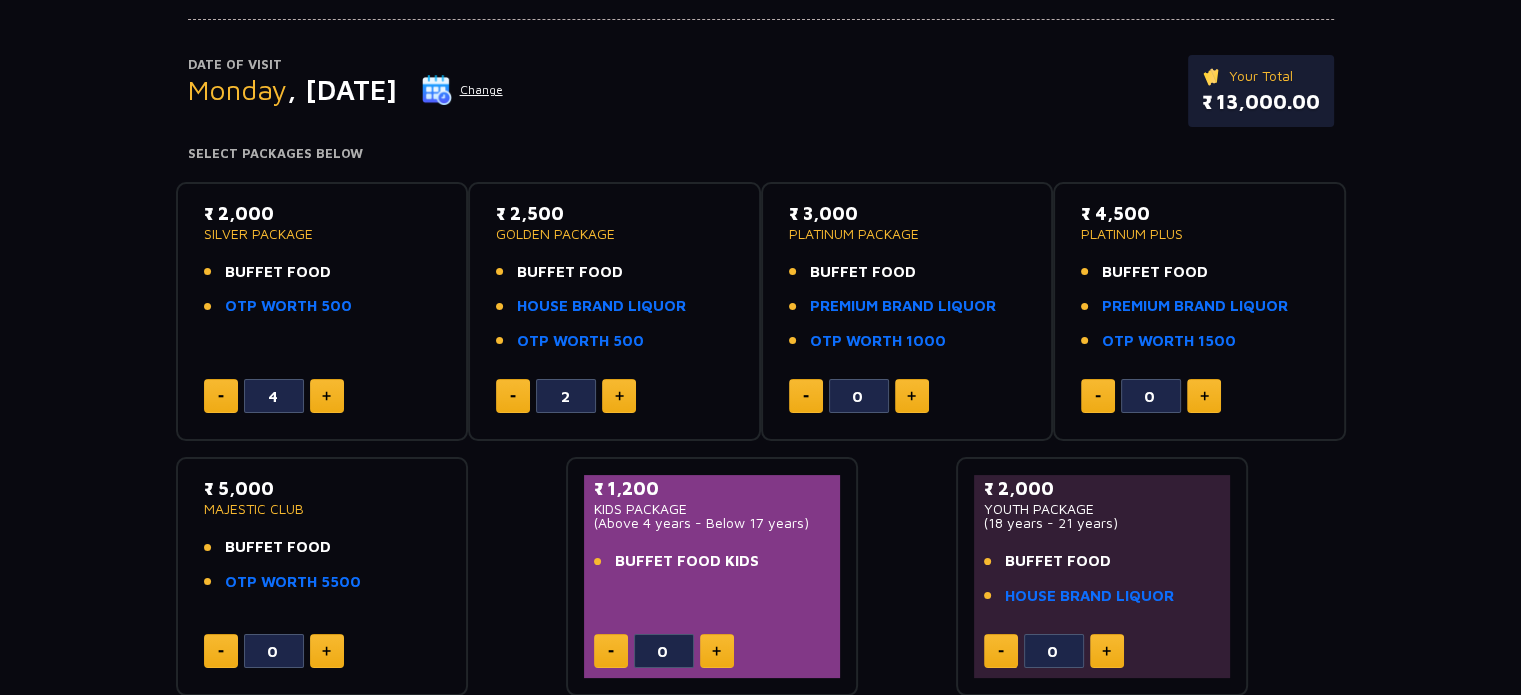 click 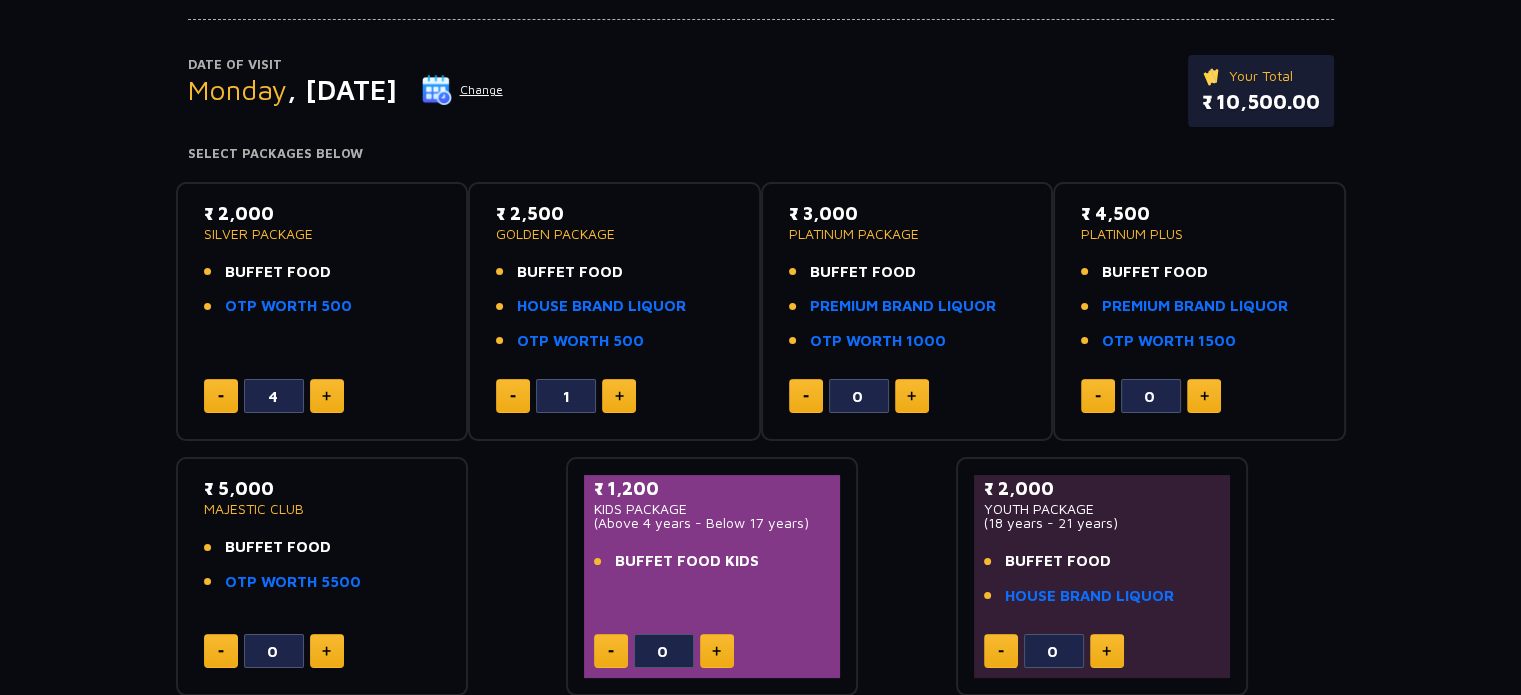 click 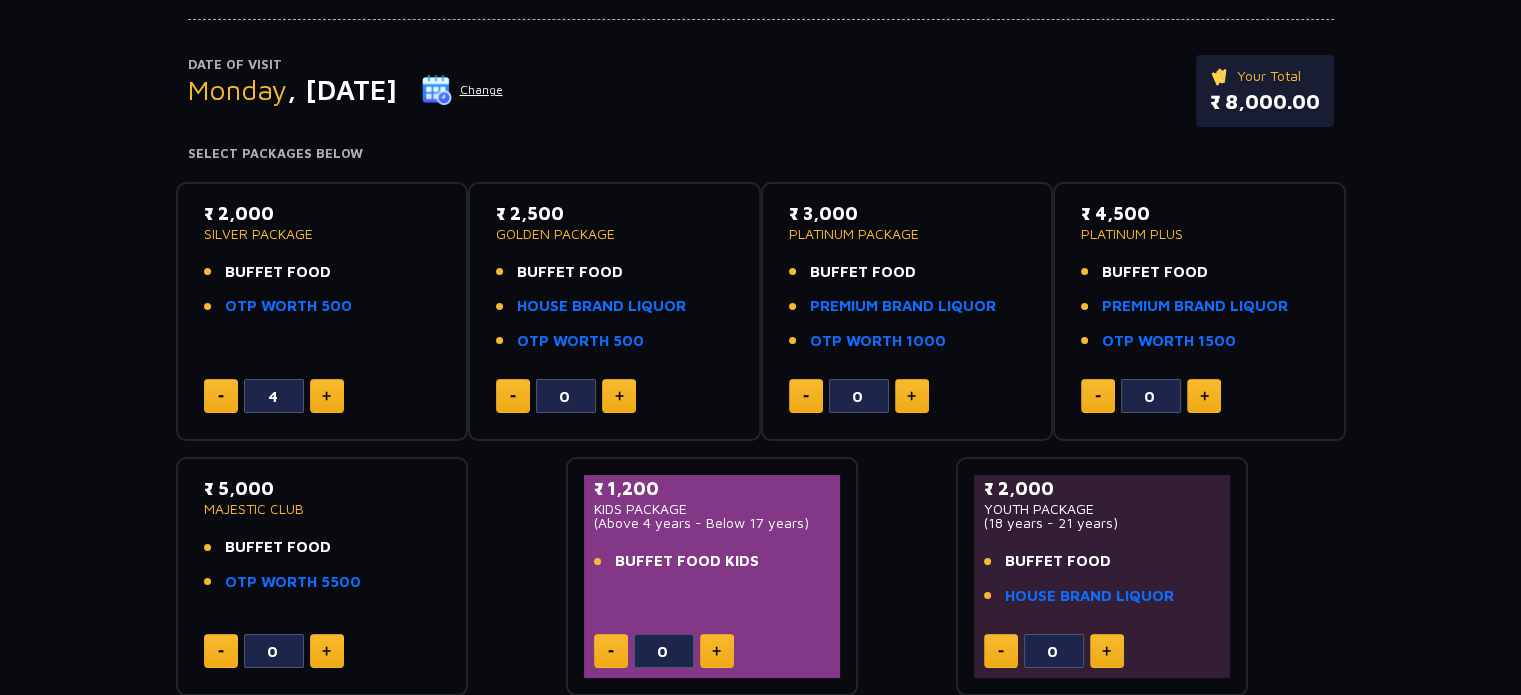 click 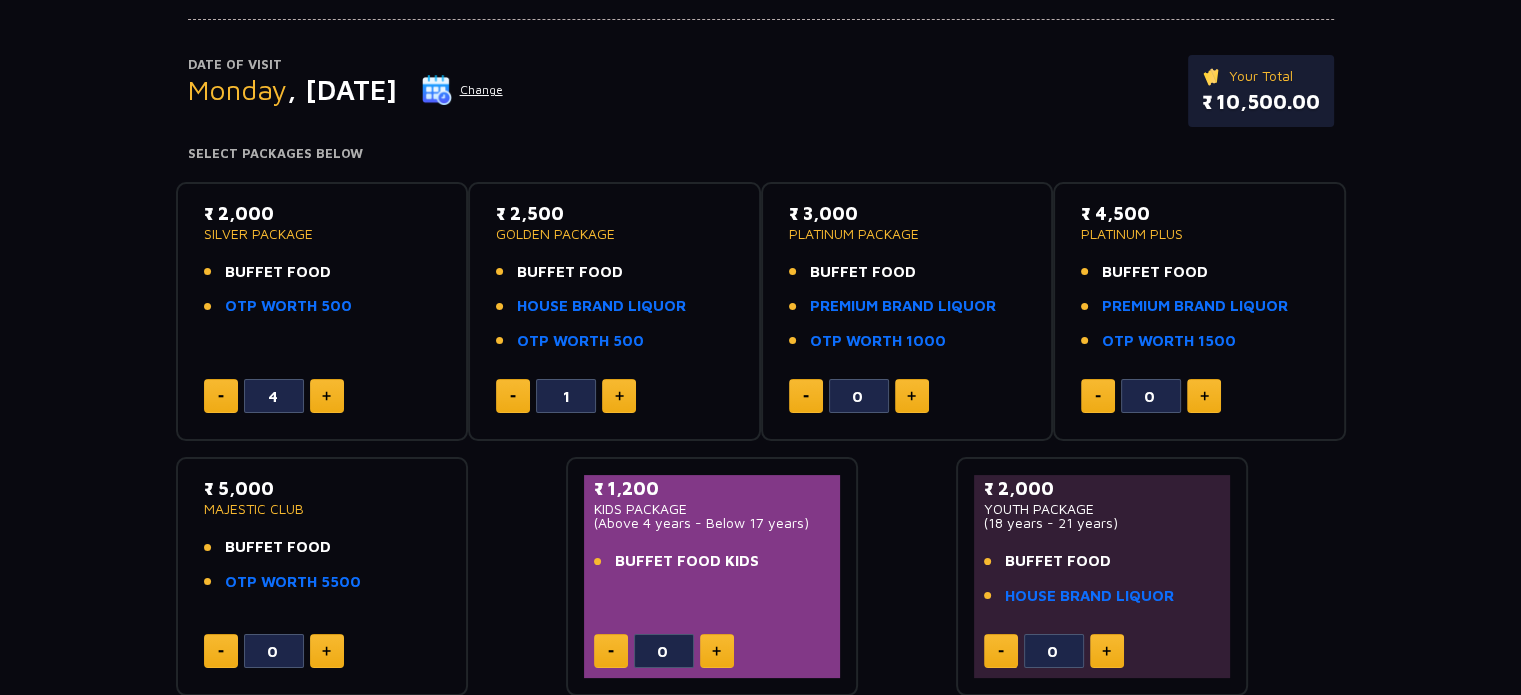 click 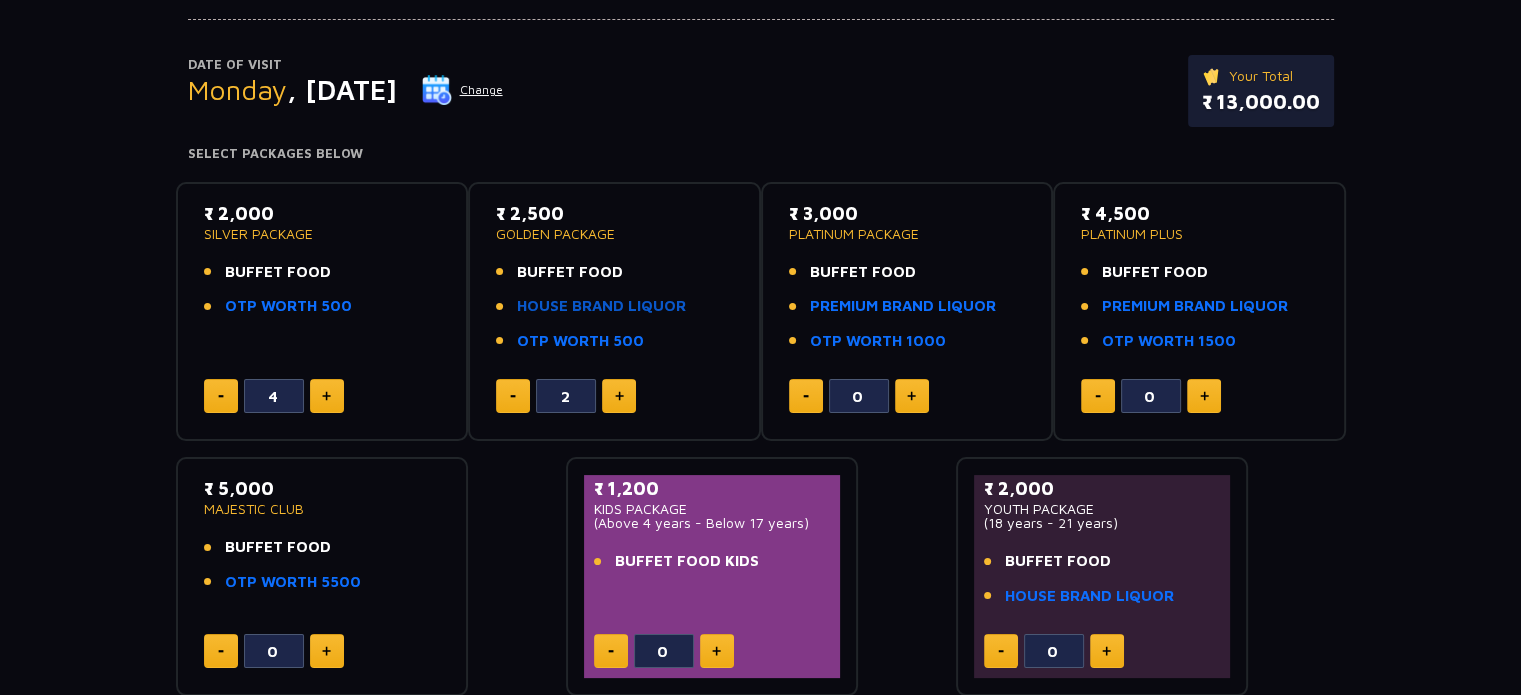 click on "HOUSE BRAND LIQUOR" 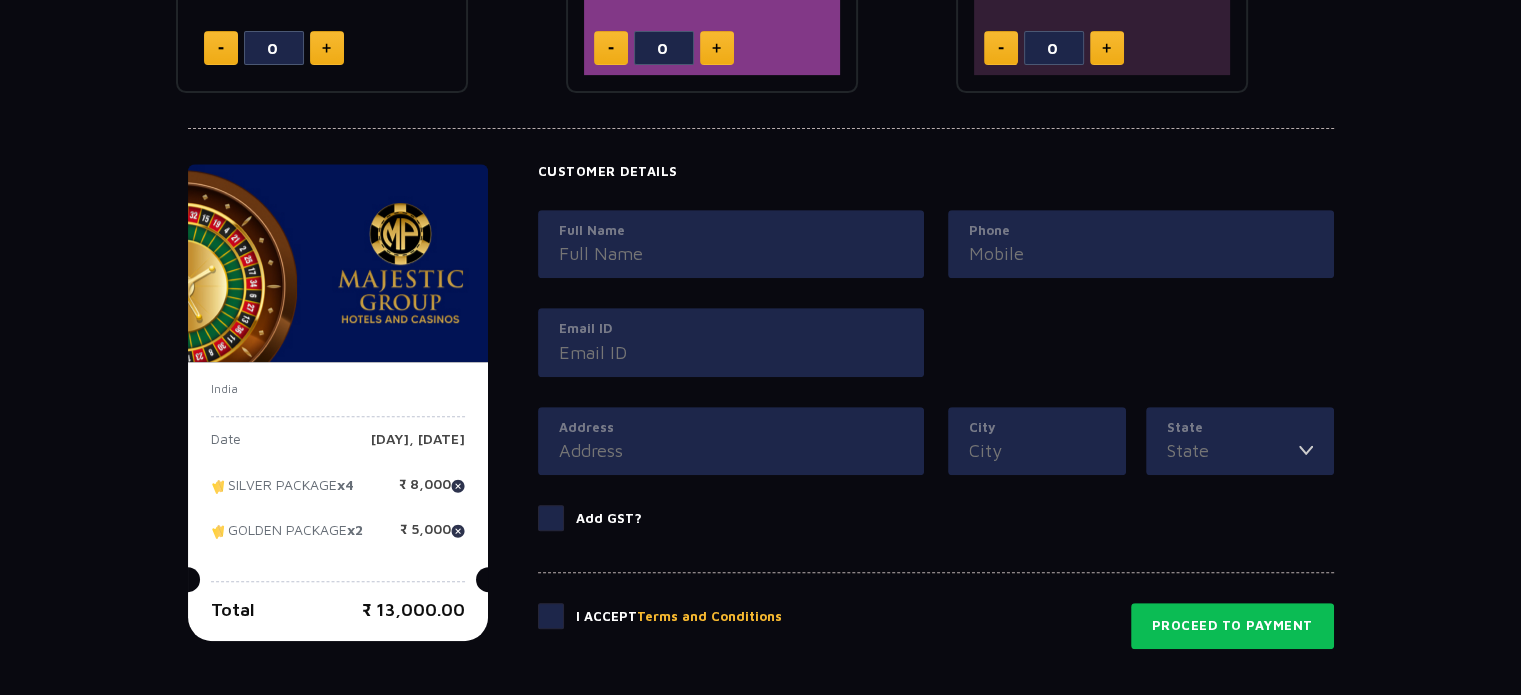 scroll, scrollTop: 800, scrollLeft: 0, axis: vertical 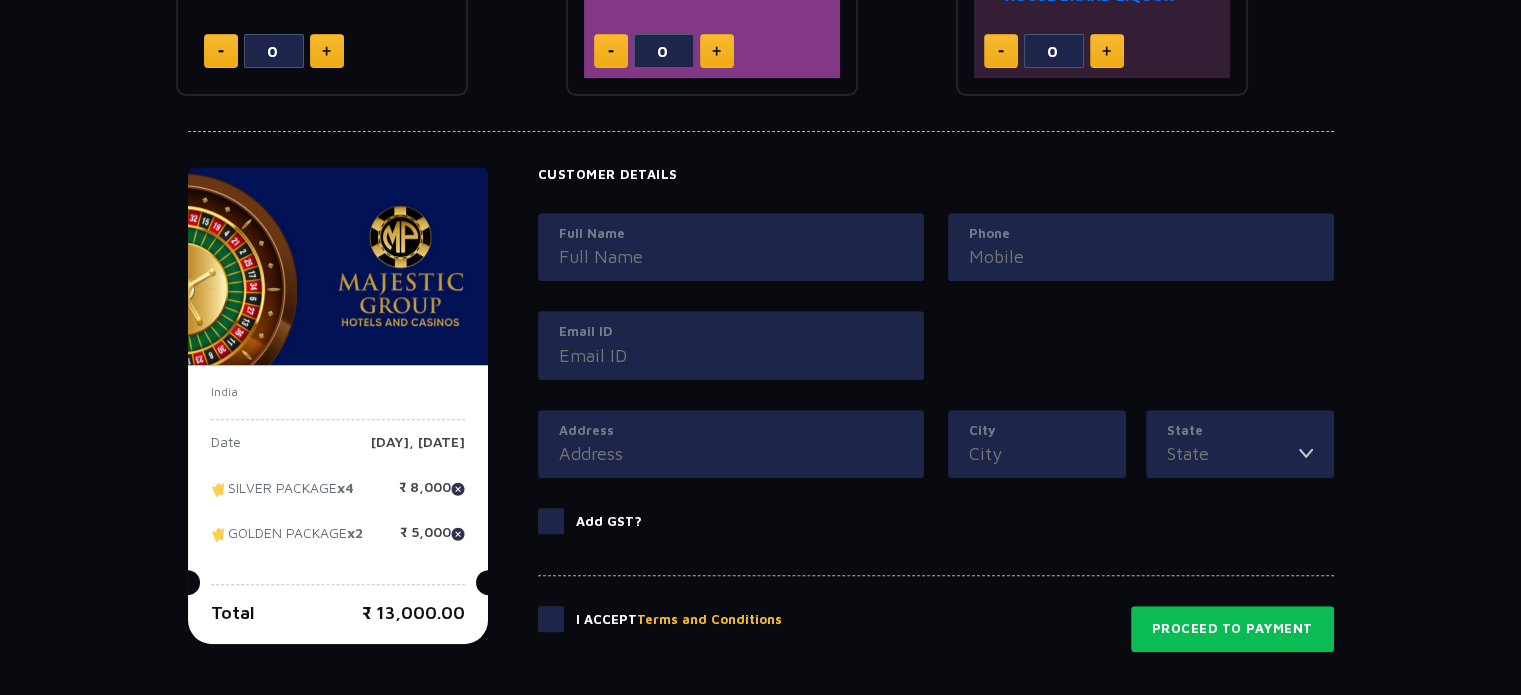 click on "Full Name" at bounding box center (731, 256) 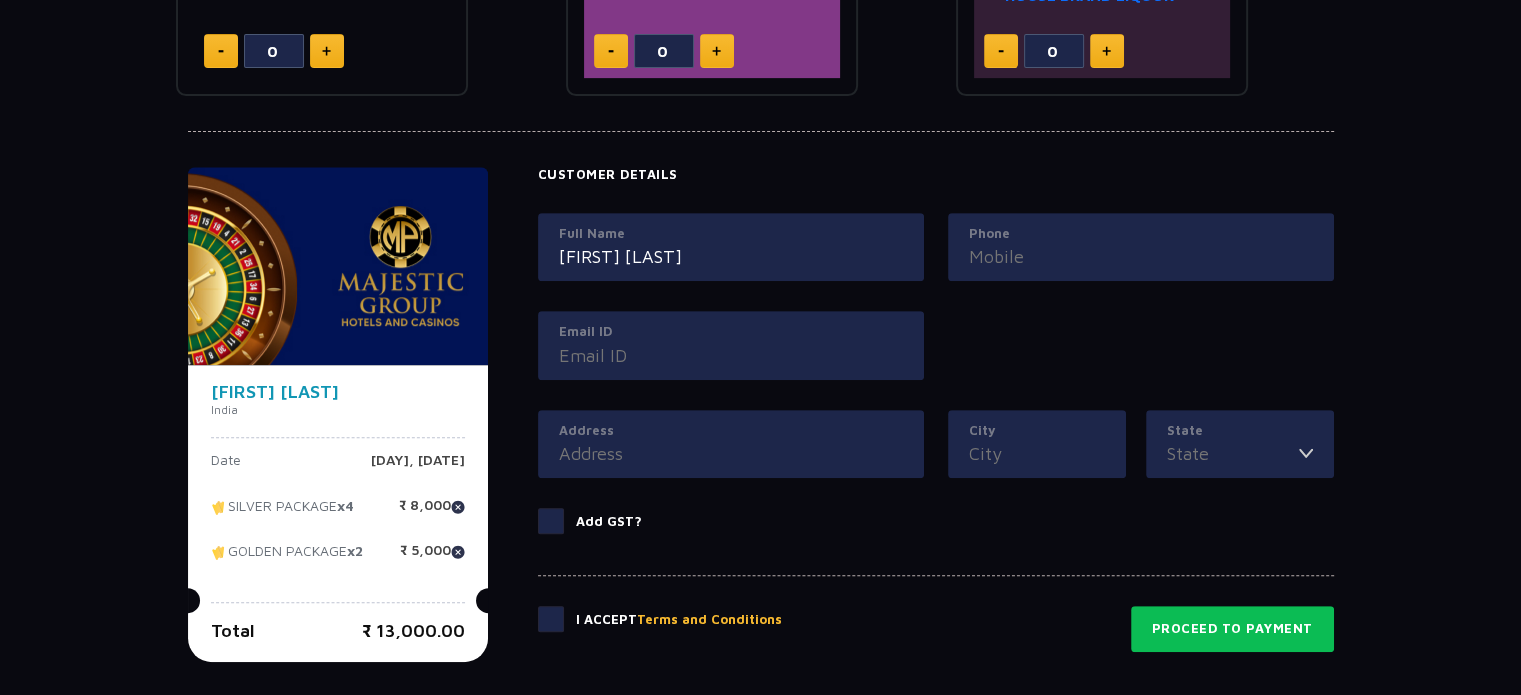 type on "Jigar Busa" 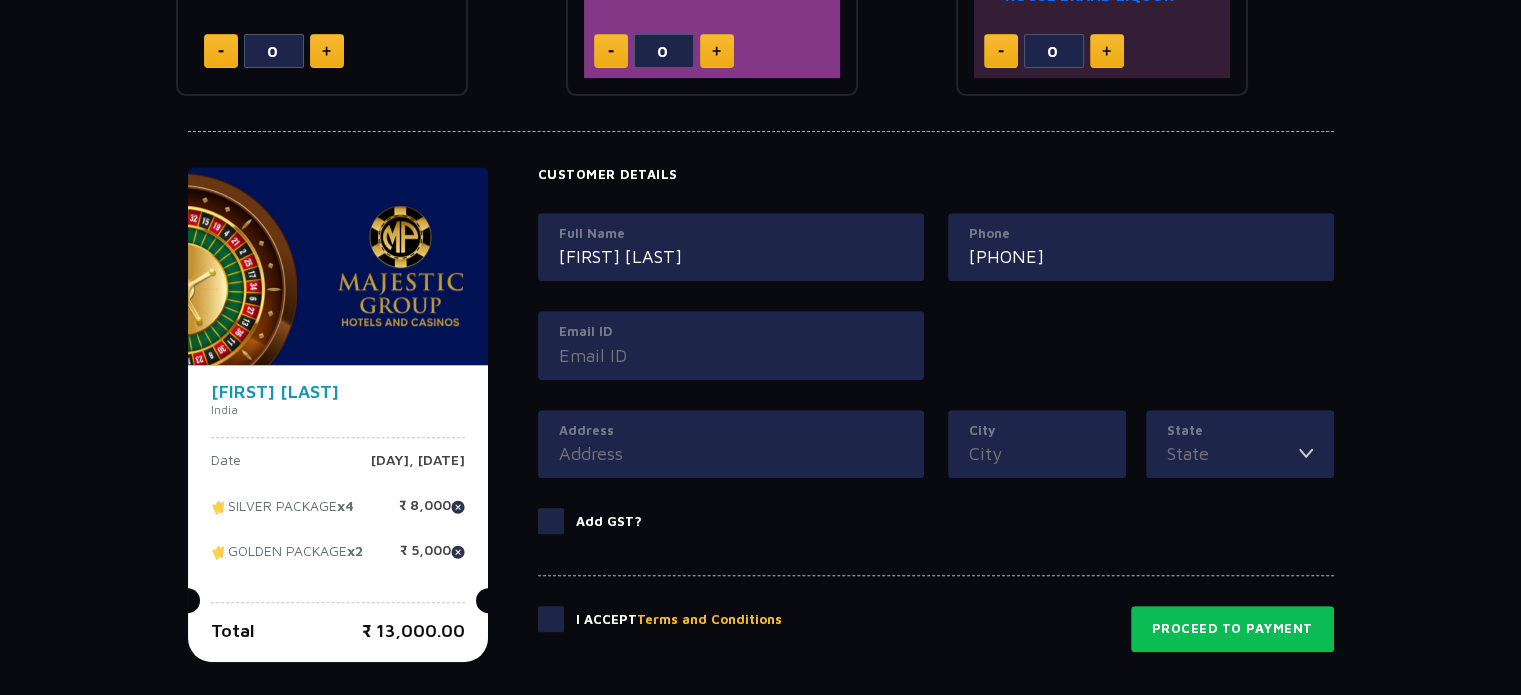 type on "7096689465" 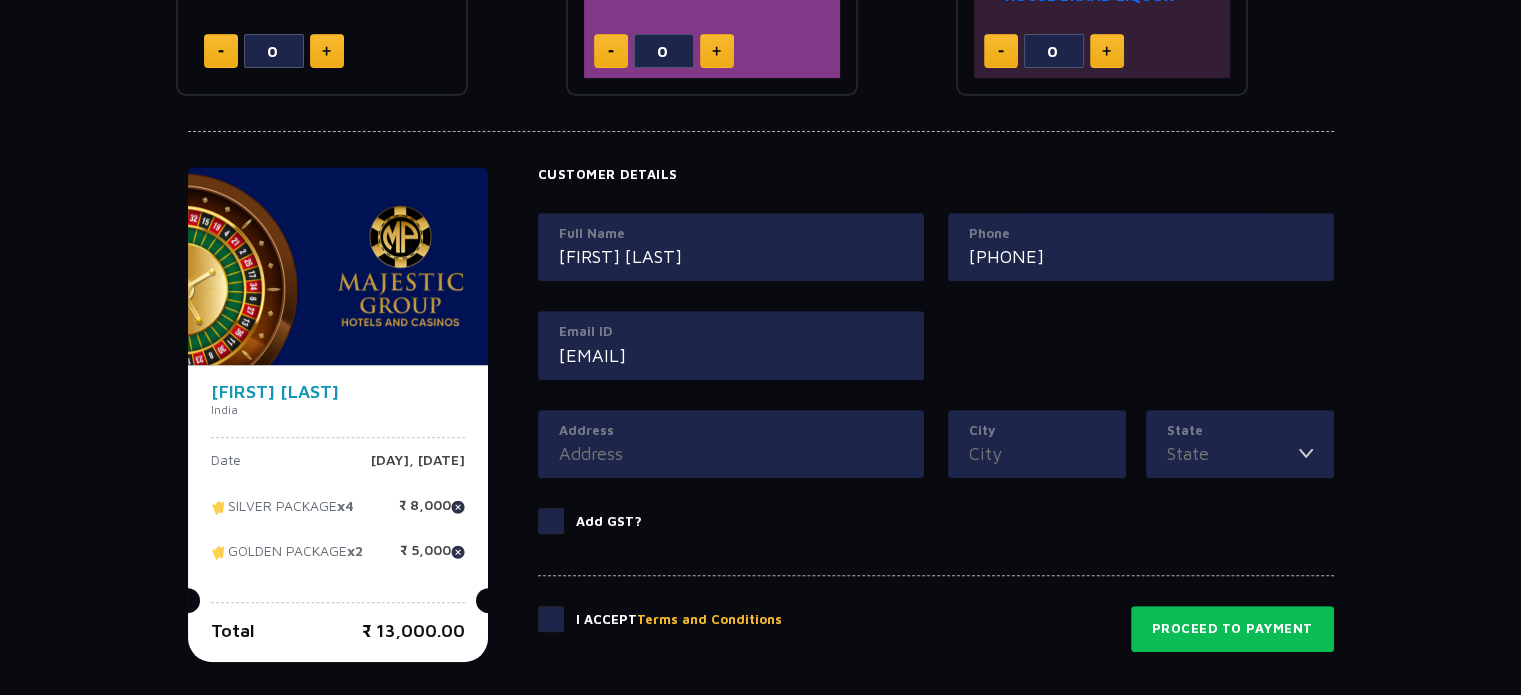 type on "jigar.busa4157@gmail.com" 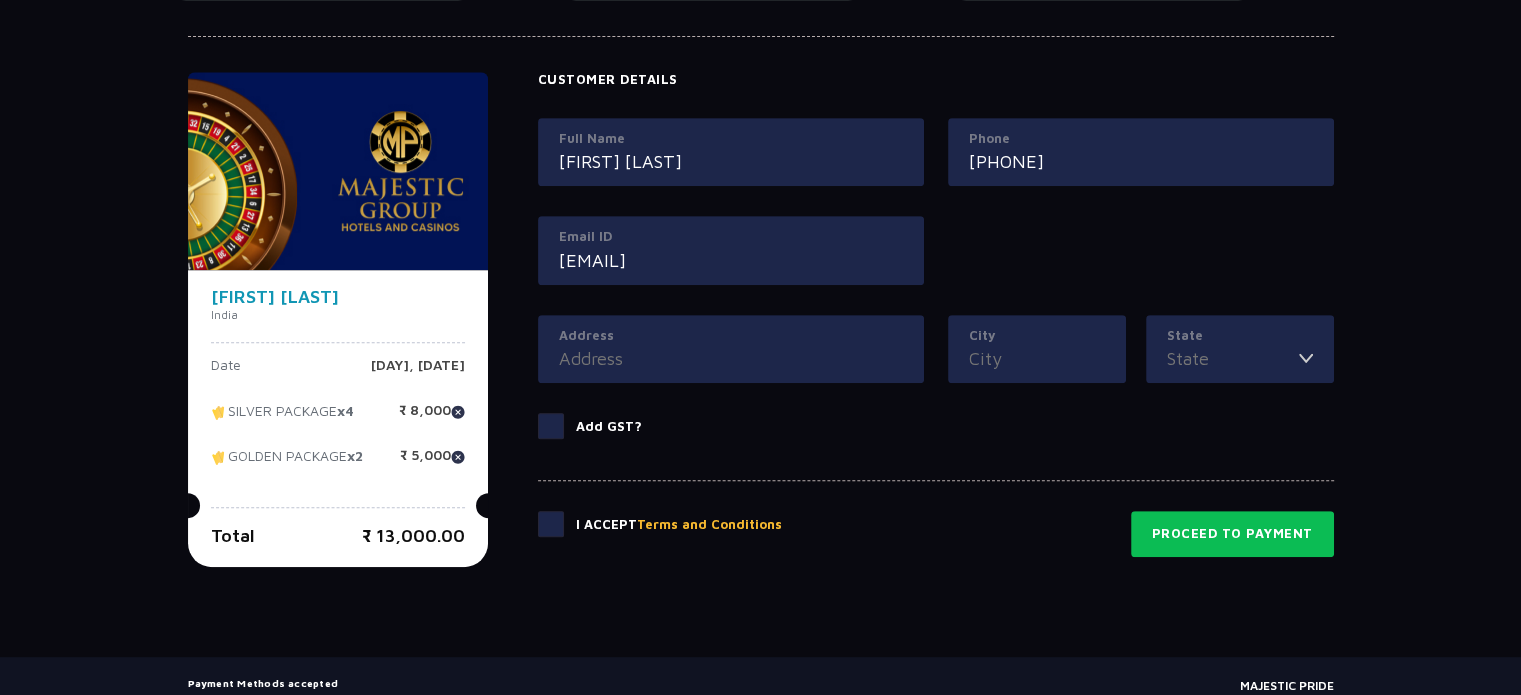 scroll, scrollTop: 900, scrollLeft: 0, axis: vertical 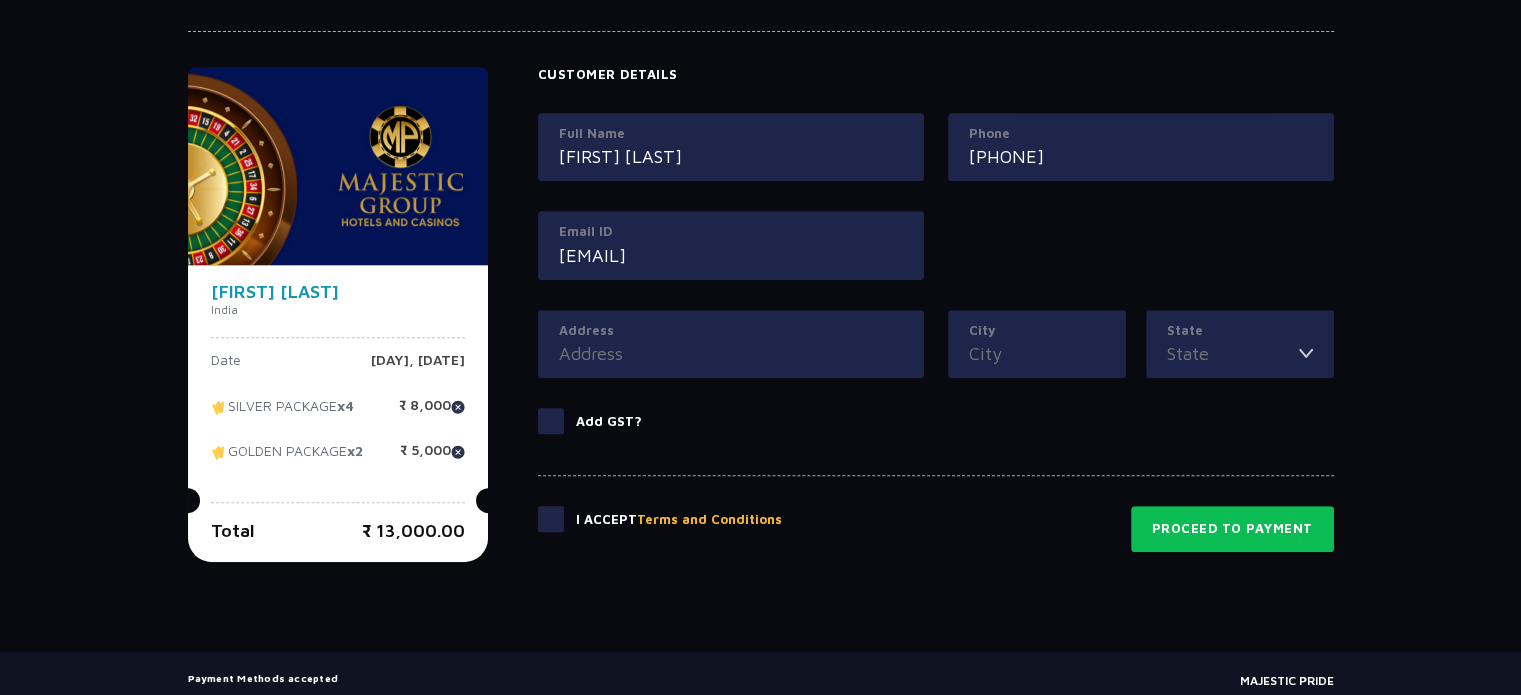 click on "City" at bounding box center [1037, 353] 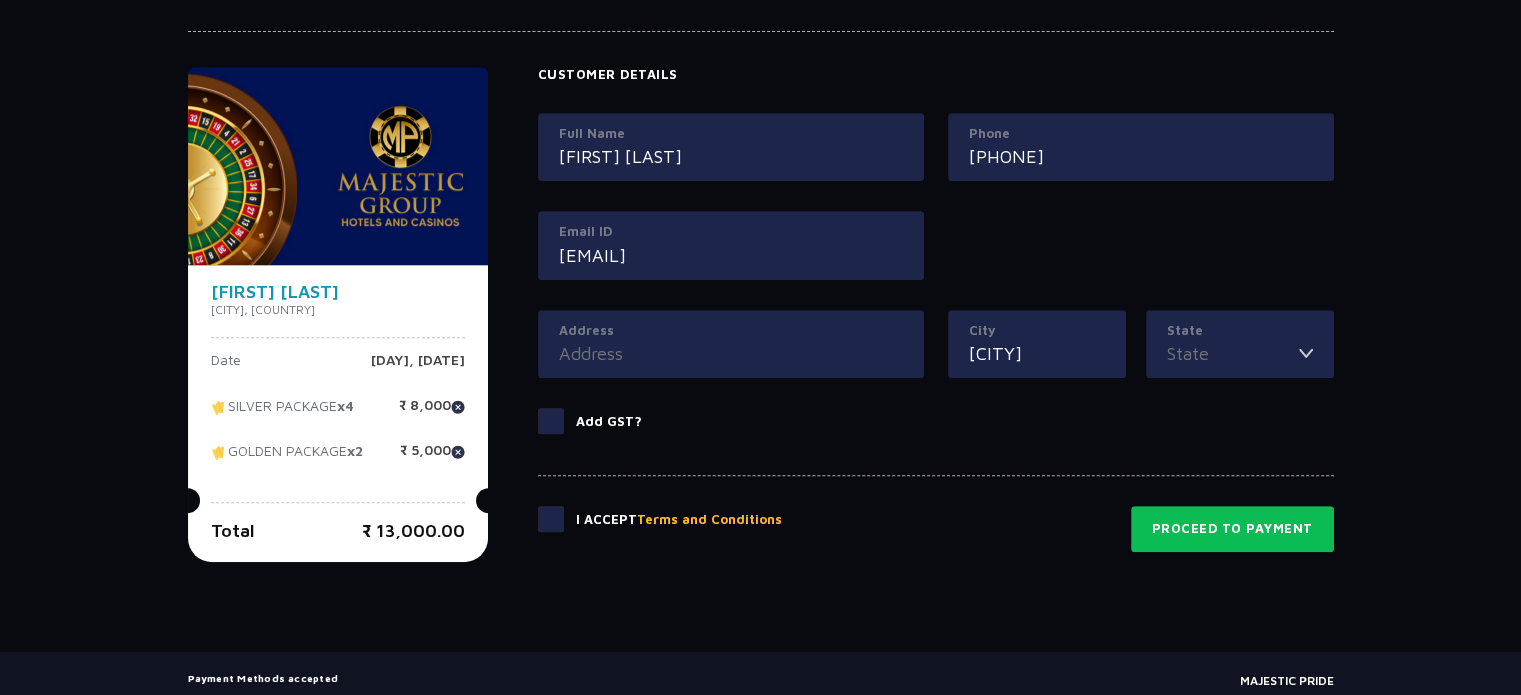 type on "Jamnagar" 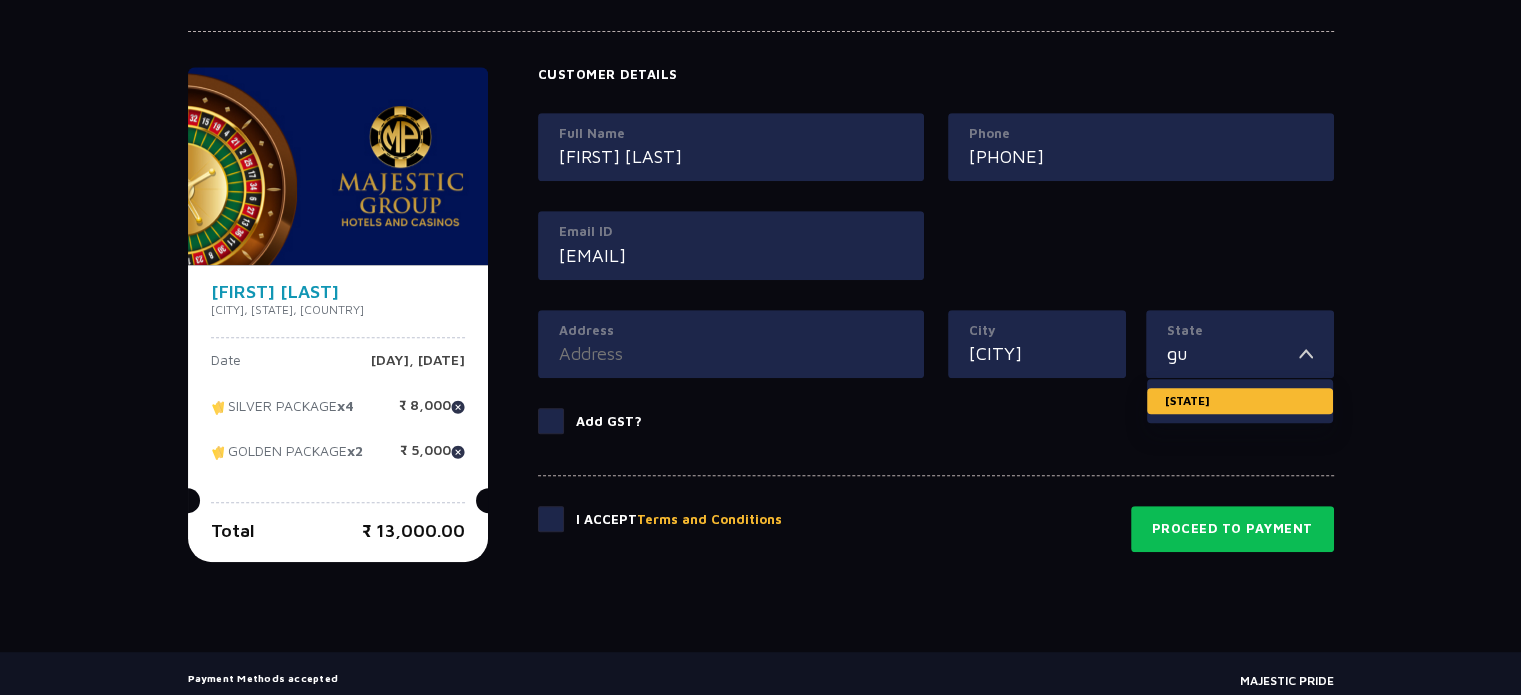 click on "Gujarat" at bounding box center (1240, 401) 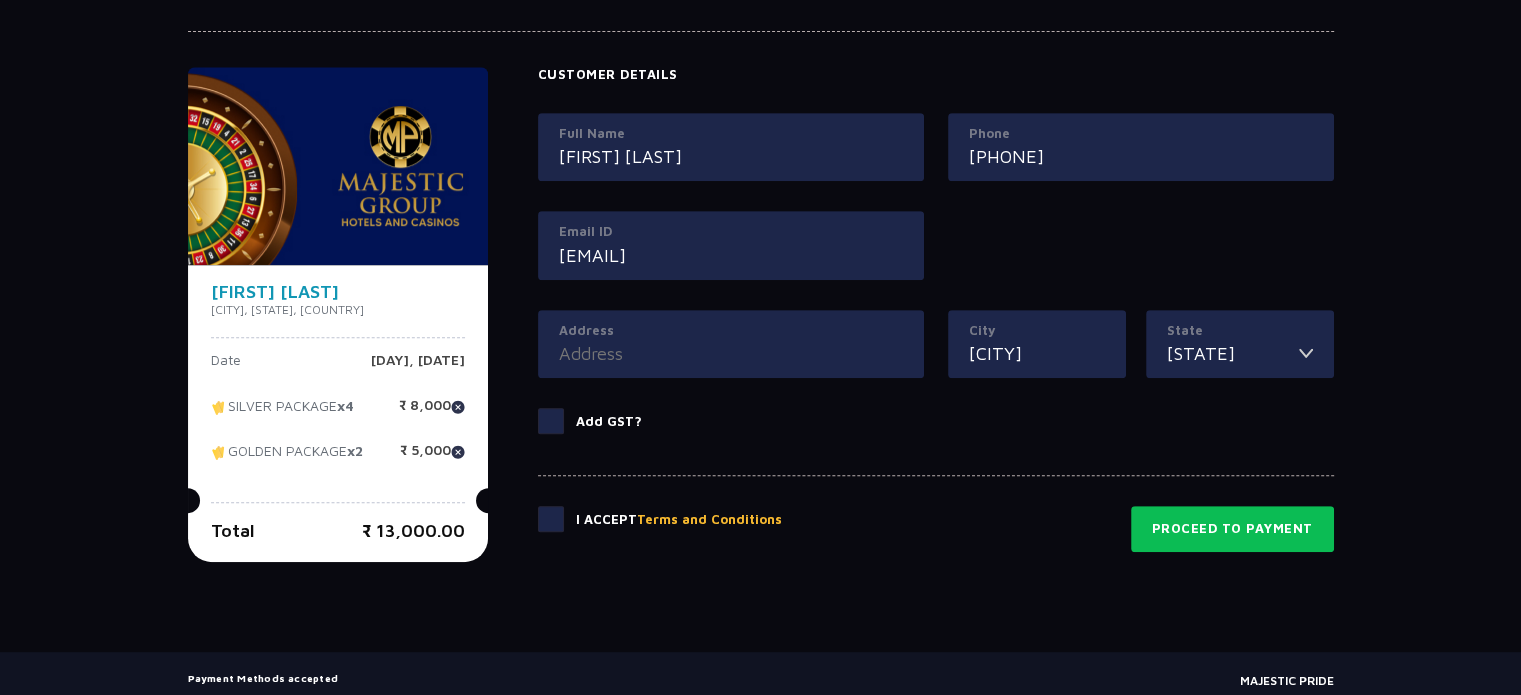 click on "Address" at bounding box center [731, 331] 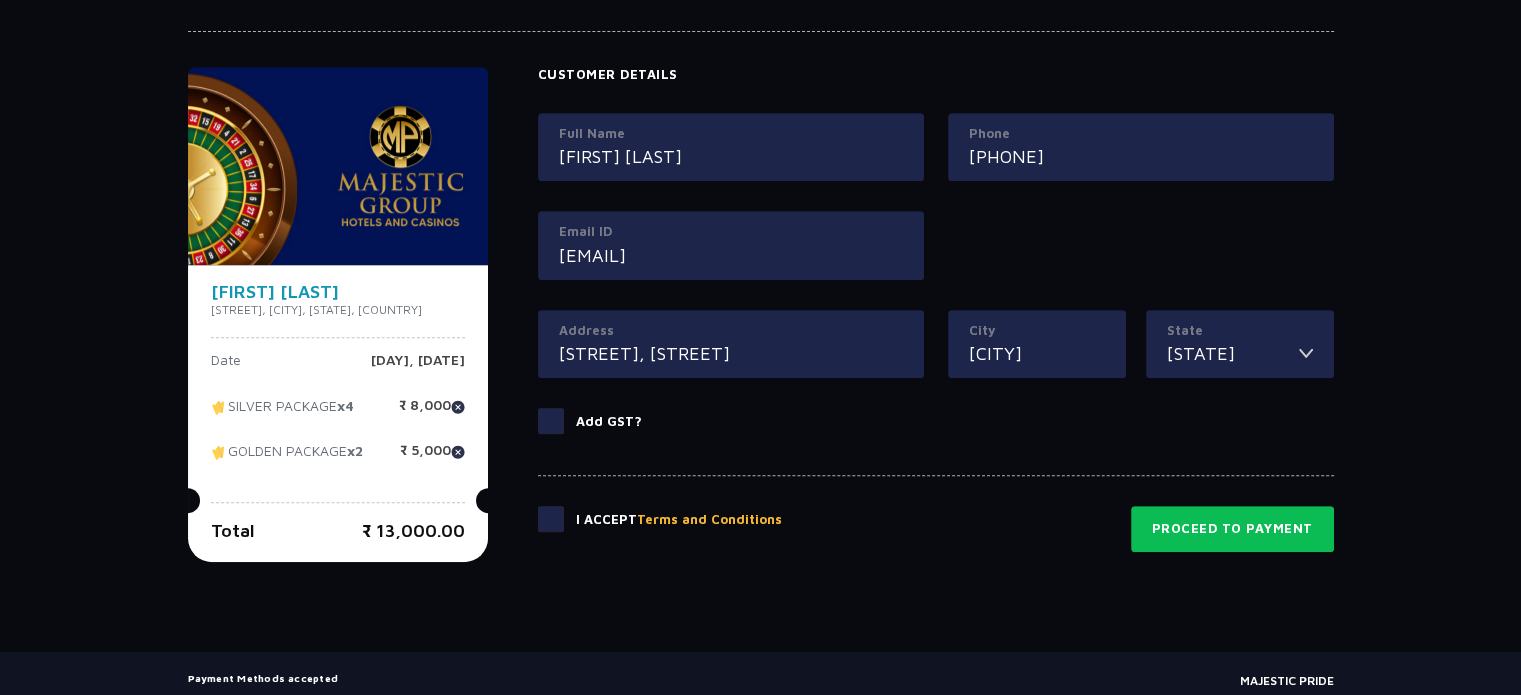 type on "Shivam Society, Airforce-2 road" 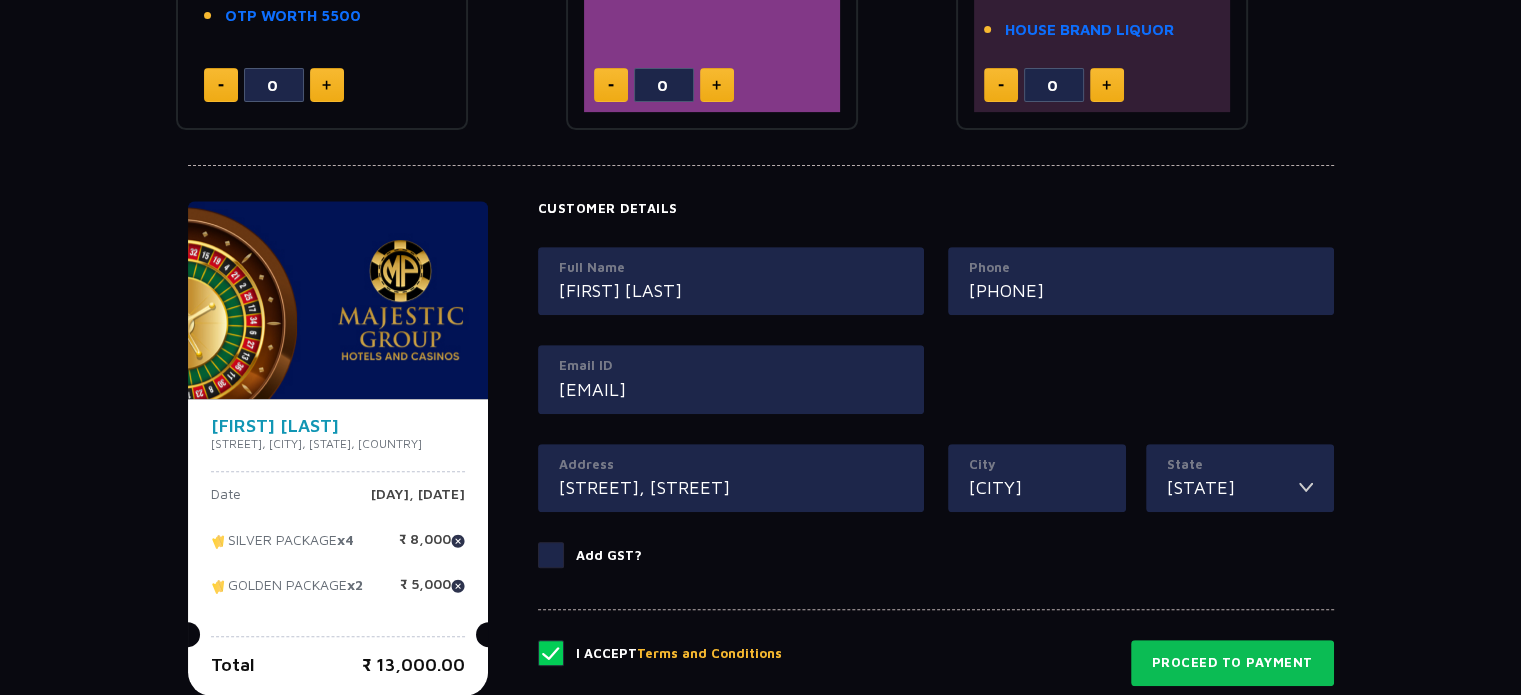 scroll, scrollTop: 1036, scrollLeft: 0, axis: vertical 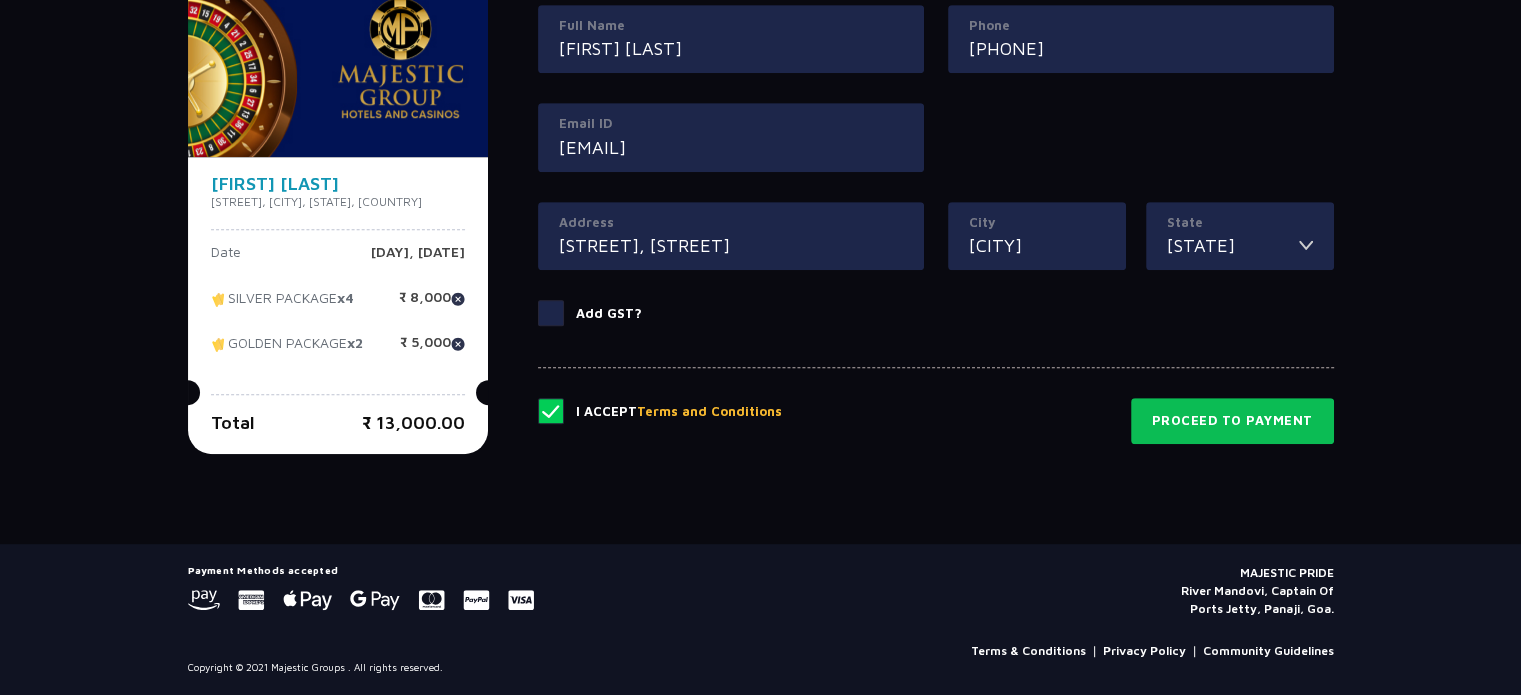 drag, startPoint x: 1183, startPoint y: 590, endPoint x: 1334, endPoint y: 610, distance: 152.31874 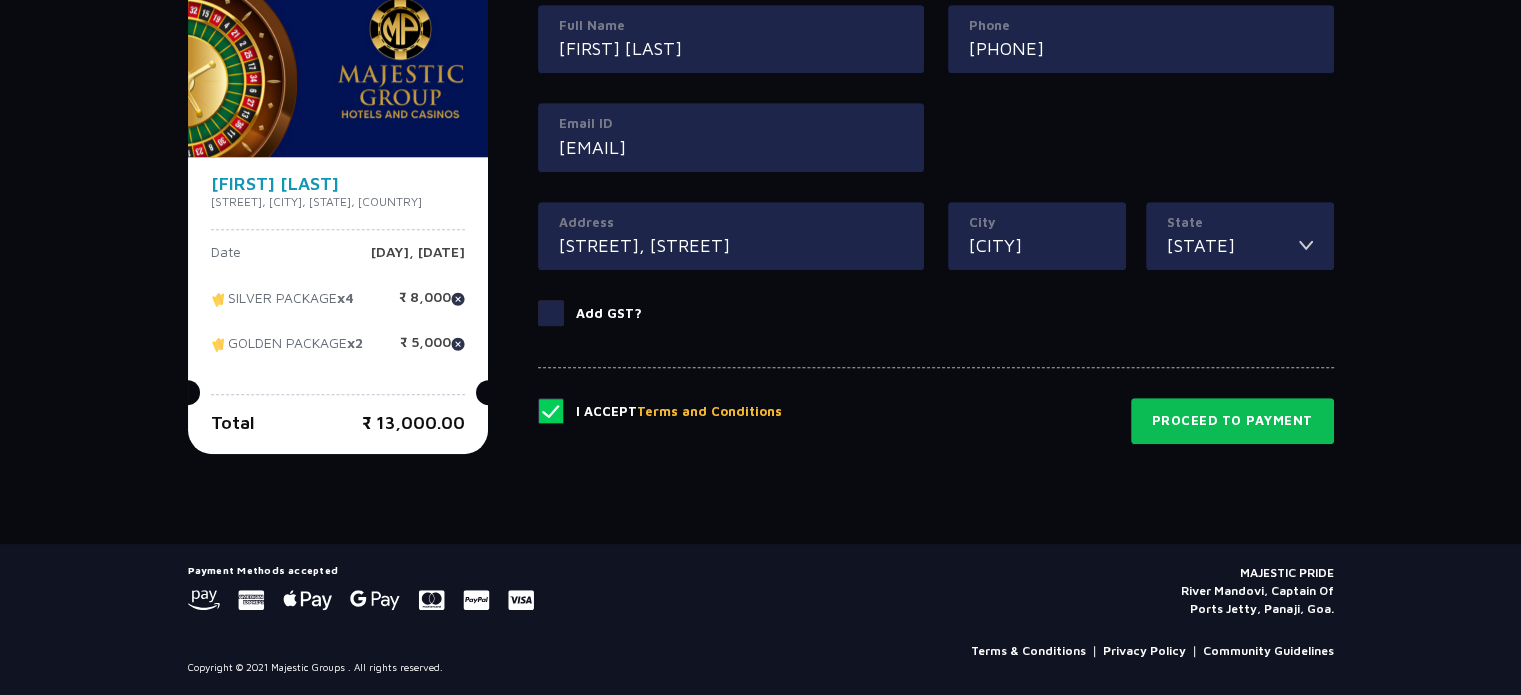 click on "Payment Methods accepted  MAJESTIC PRIDE  River Mandovi, Captain Of  Ports Jetty, Panaji, Goa.  Terms & Conditions Privacy Policy Community Guidelines  Copyright © 2021 Majestic Groups . All rights reserved." 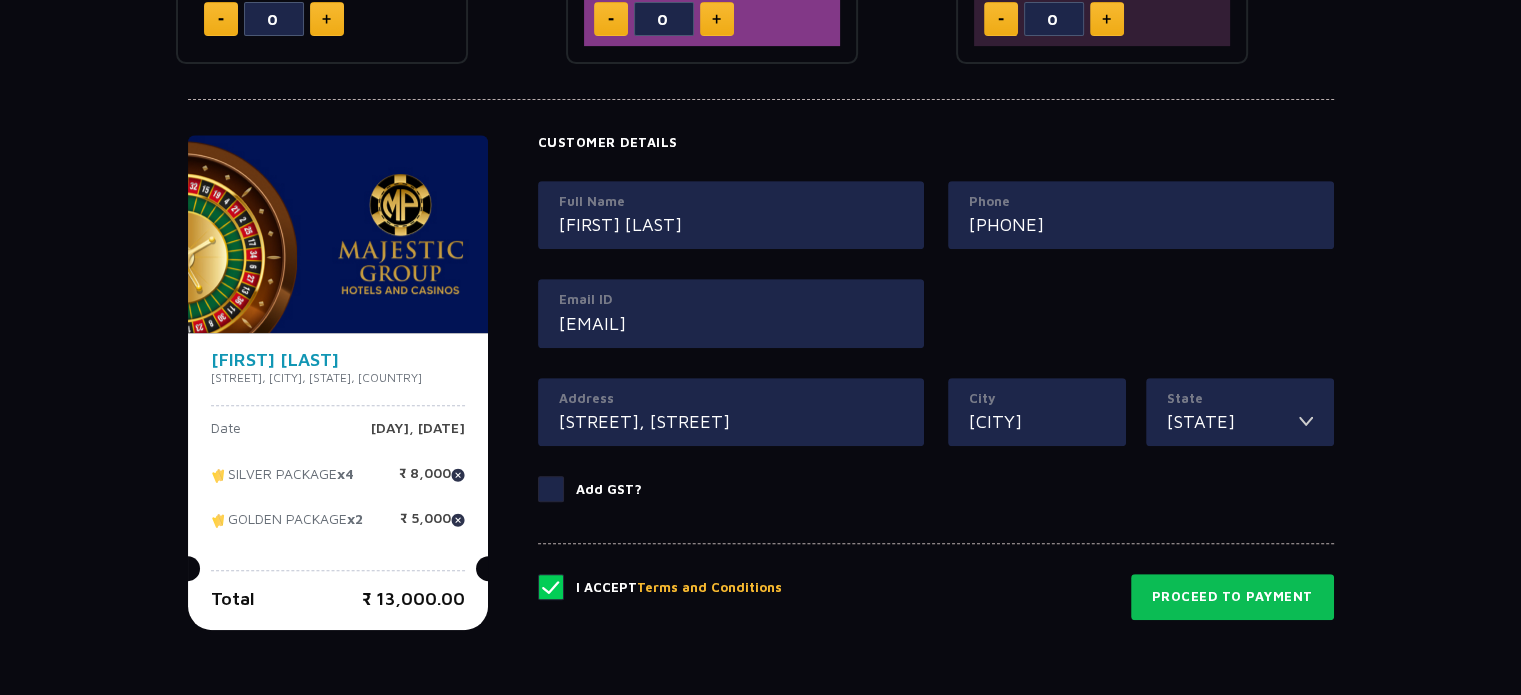 scroll, scrollTop: 836, scrollLeft: 0, axis: vertical 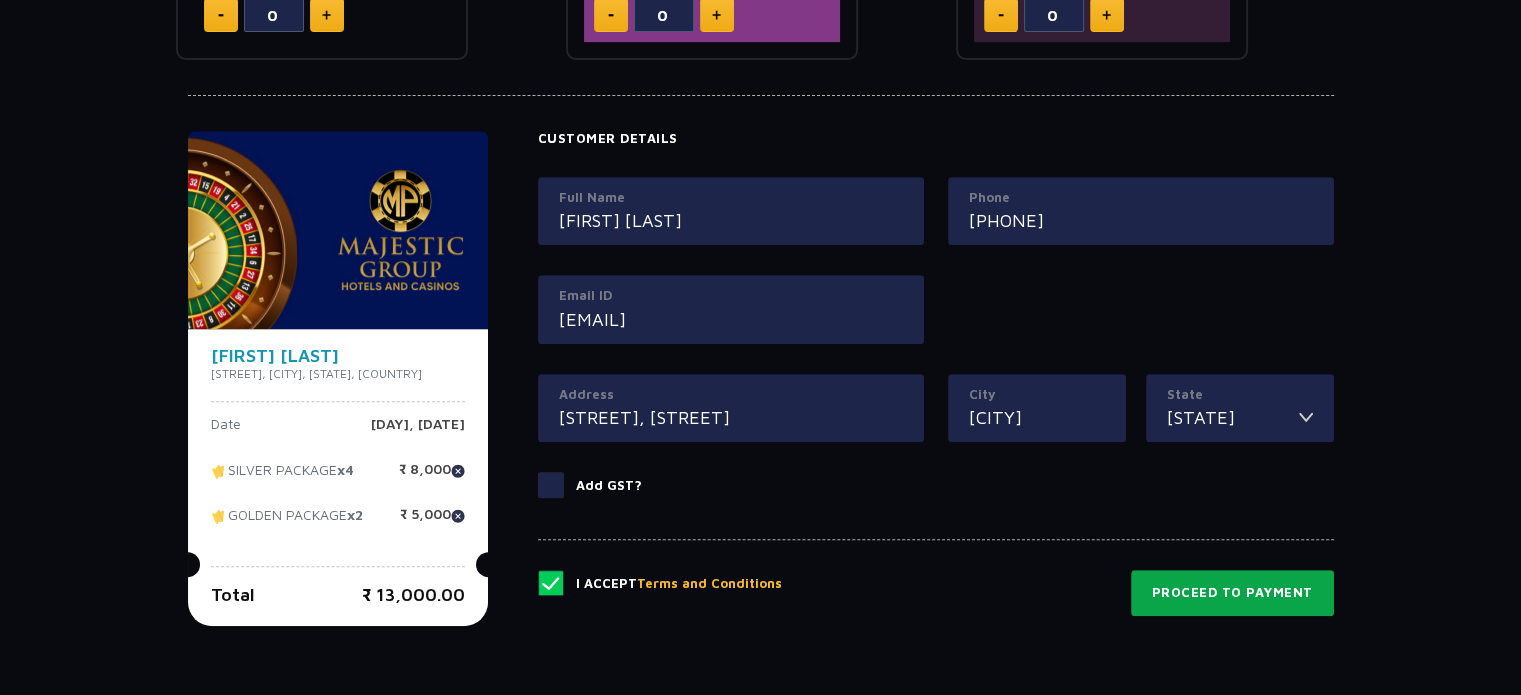 click on "Proceed to Payment" 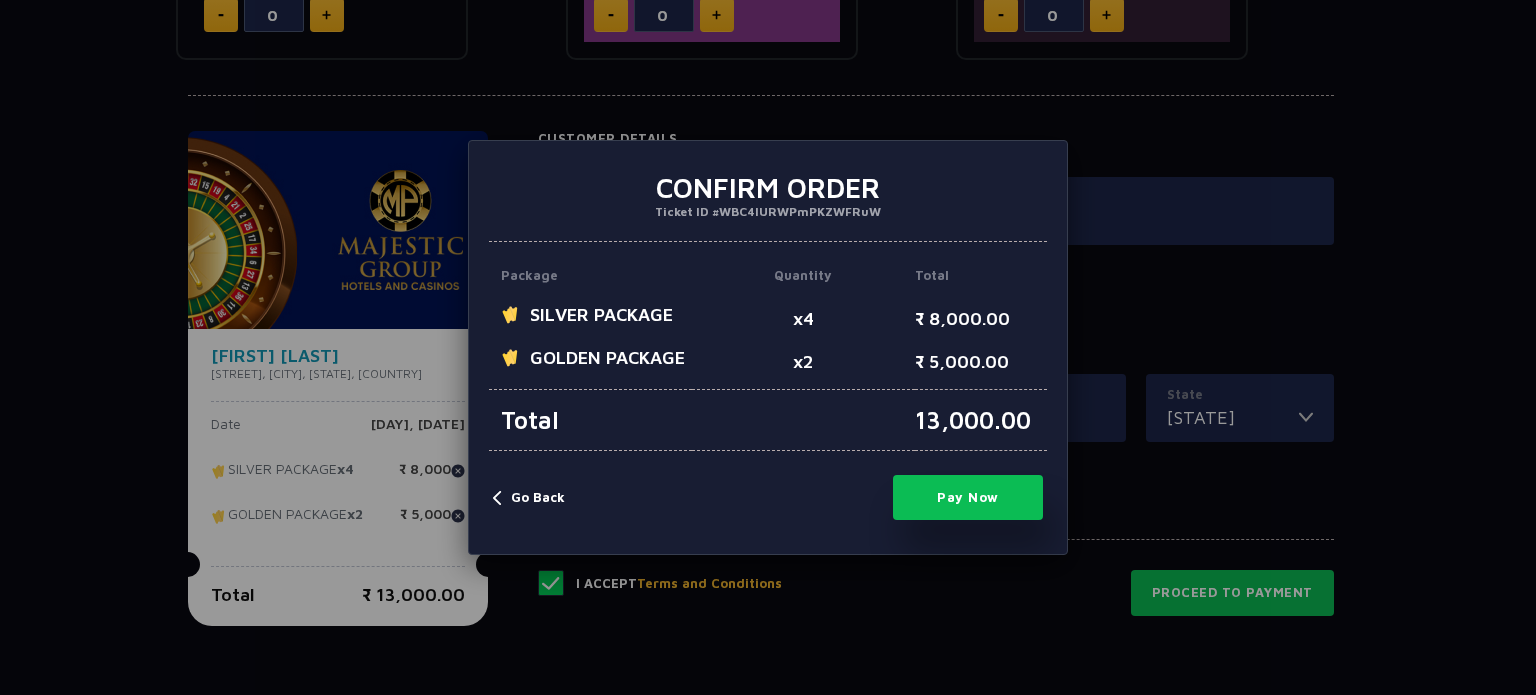 click on "Pay Now" at bounding box center [968, 497] 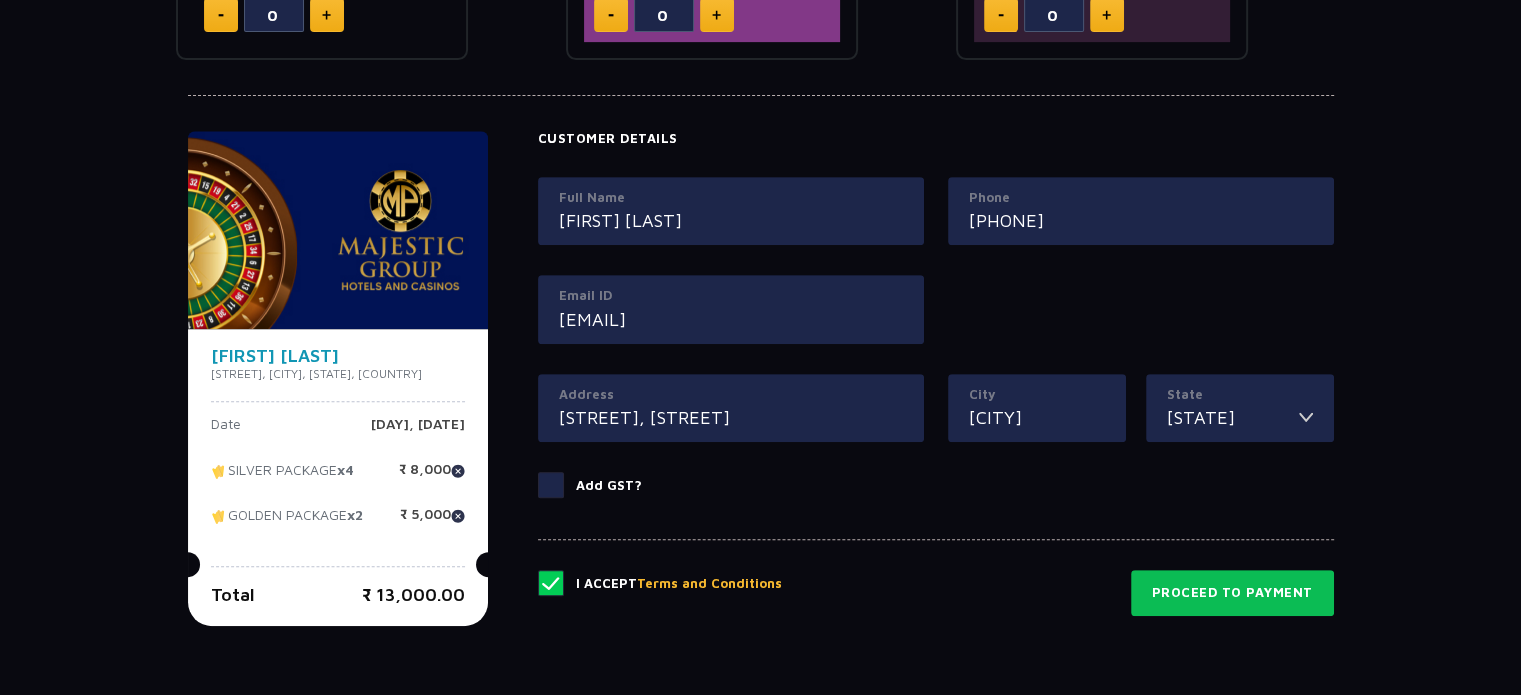 type on "0" 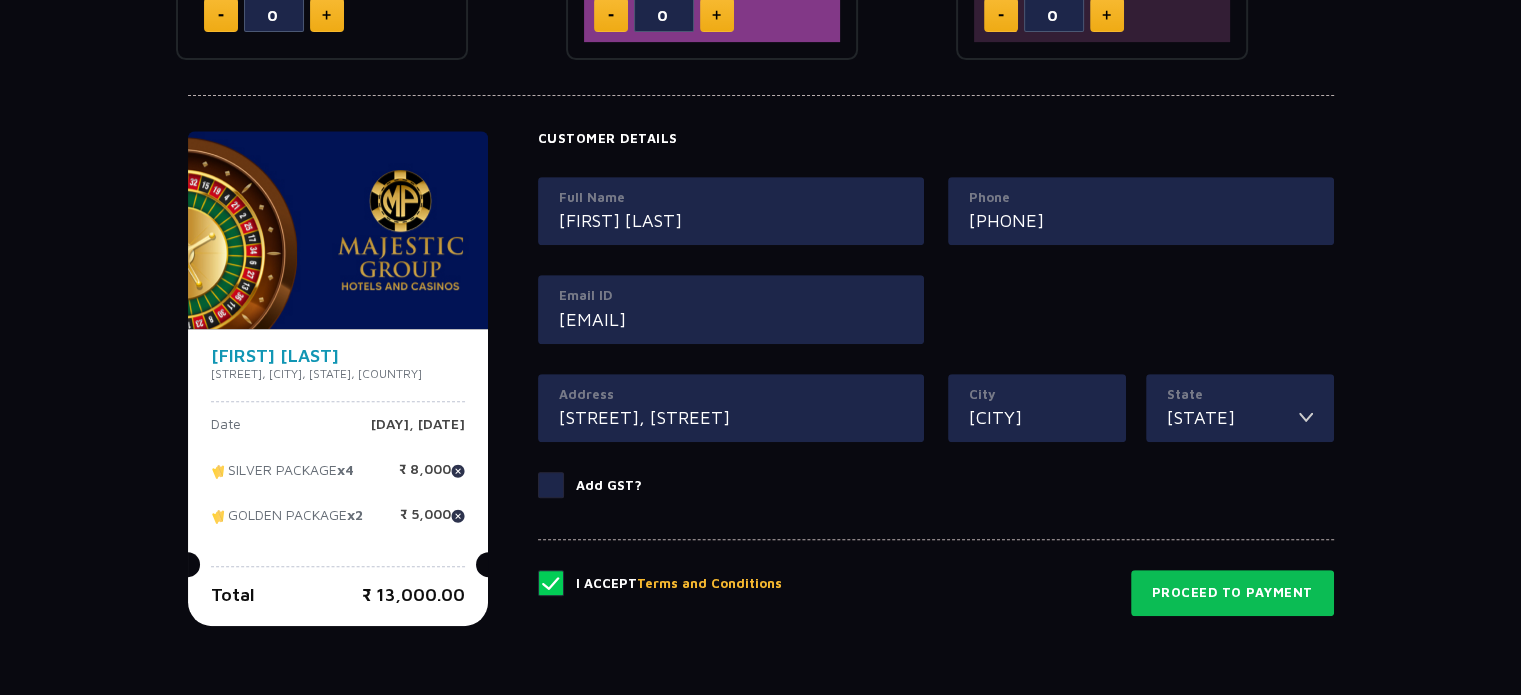 type on "0" 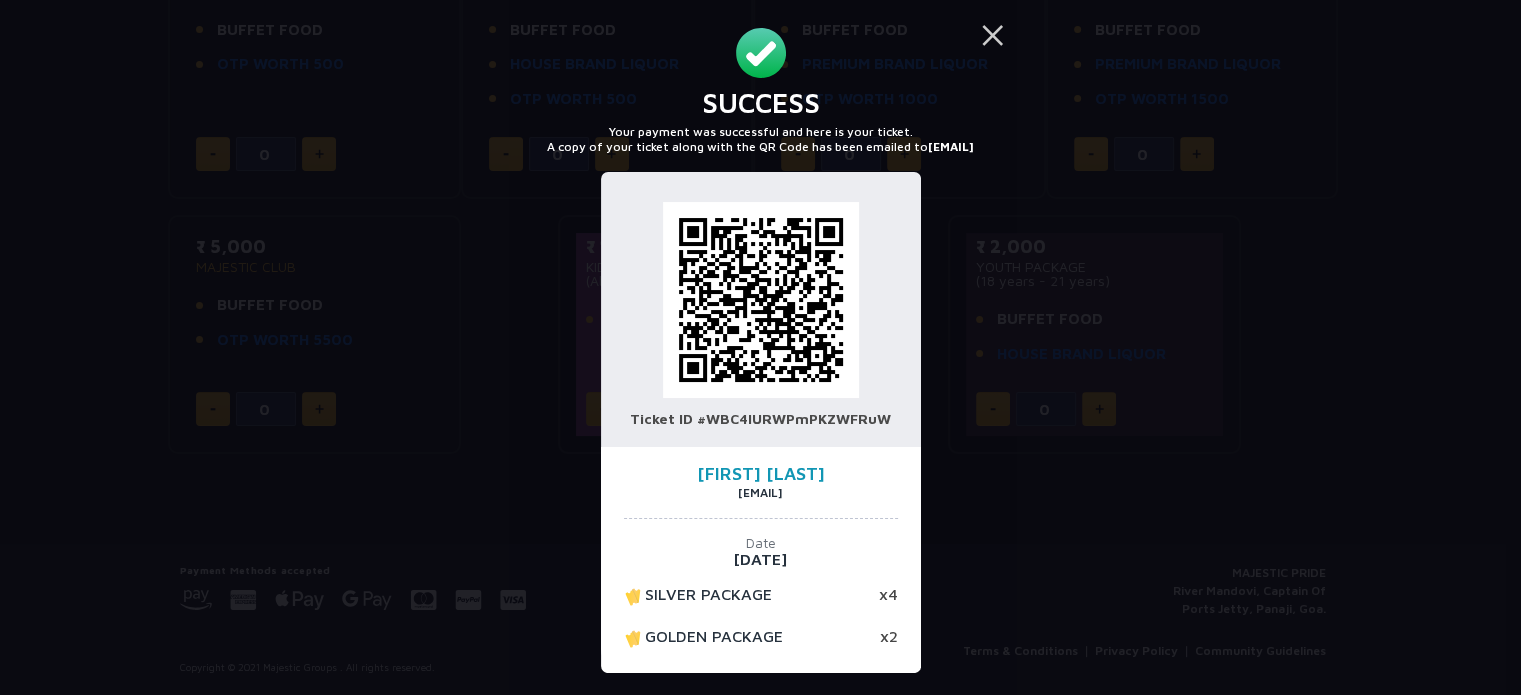 scroll, scrollTop: 440, scrollLeft: 0, axis: vertical 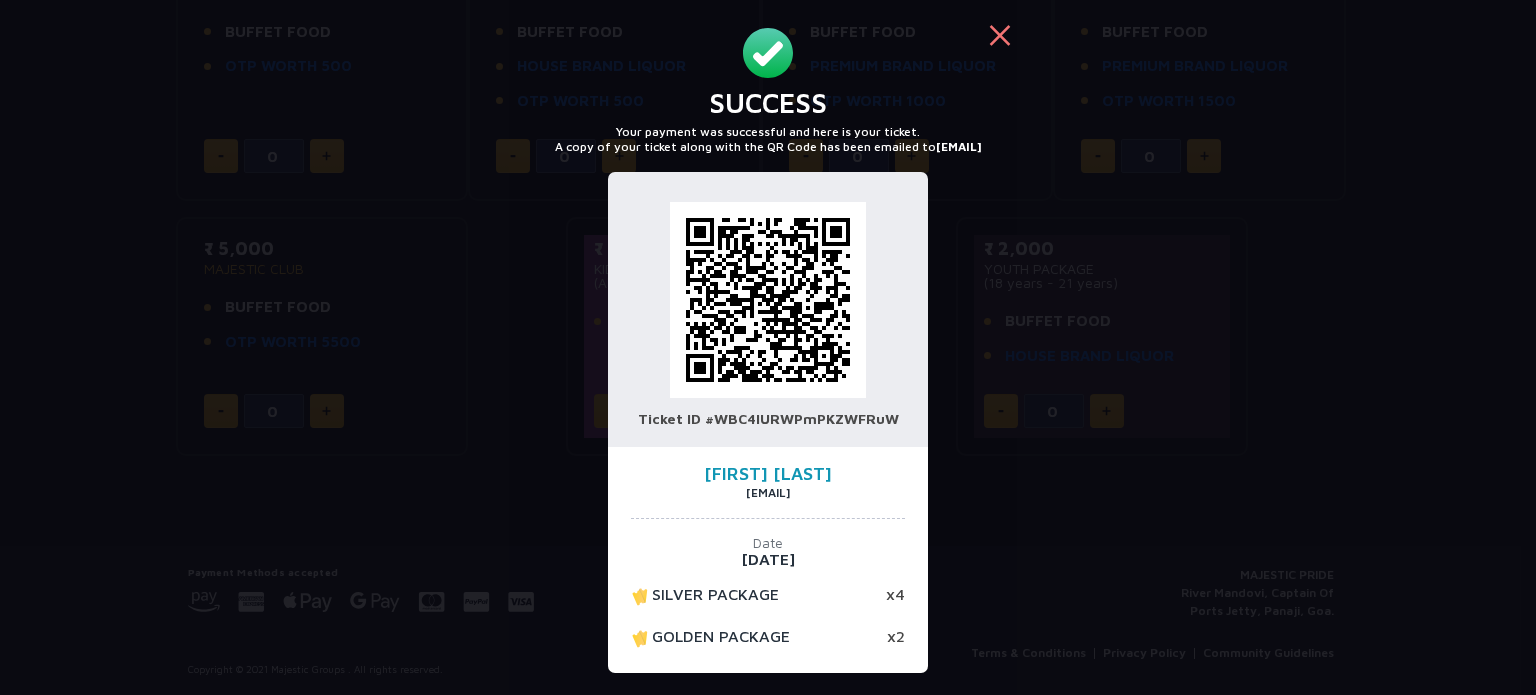 click on "×" at bounding box center (1000, 34) 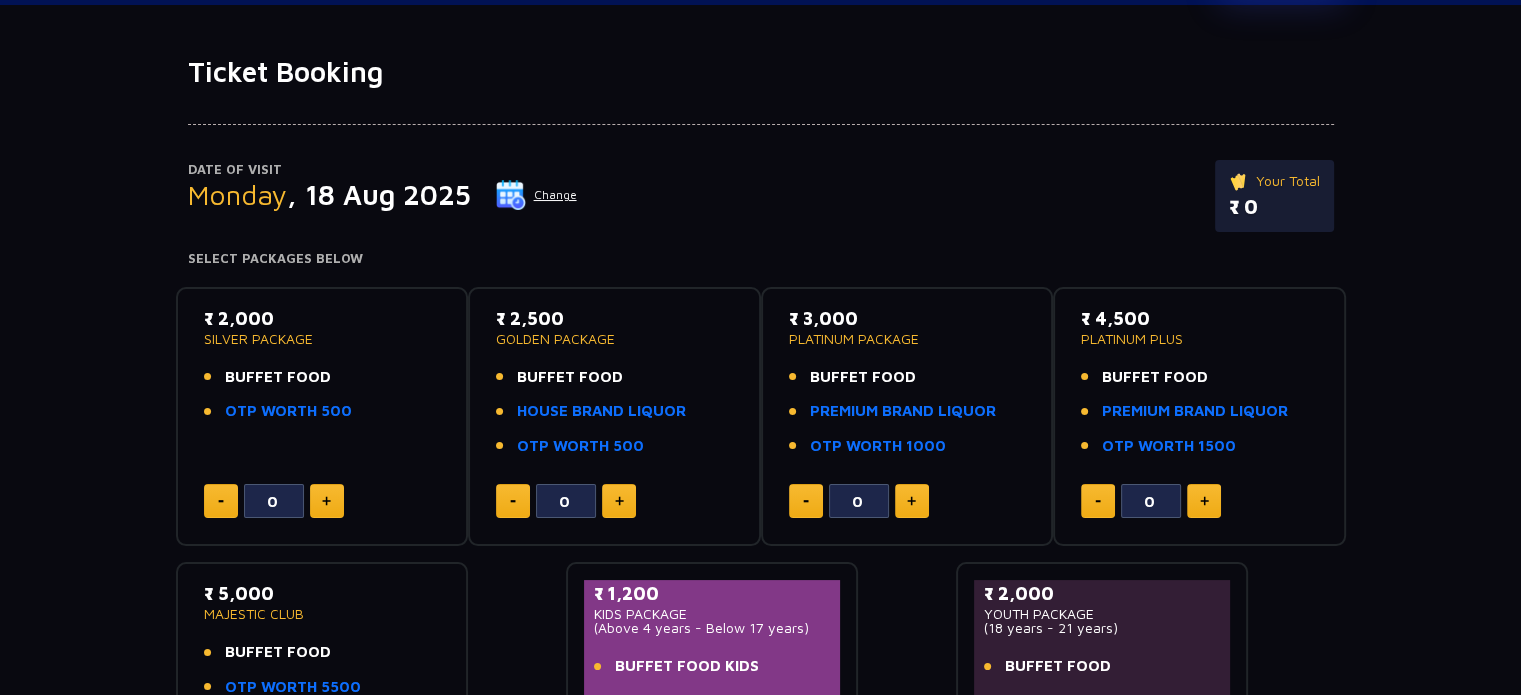 scroll, scrollTop: 100, scrollLeft: 0, axis: vertical 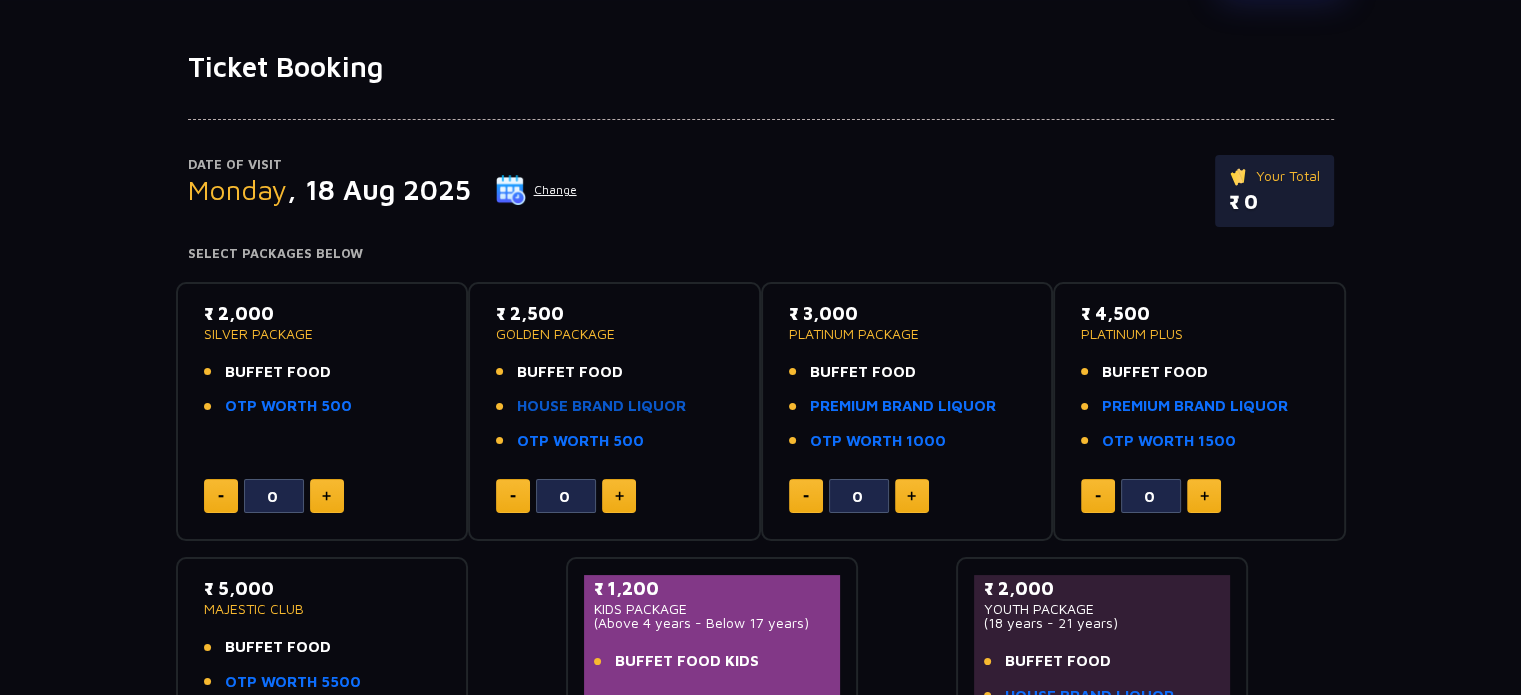 click on "HOUSE BRAND LIQUOR" 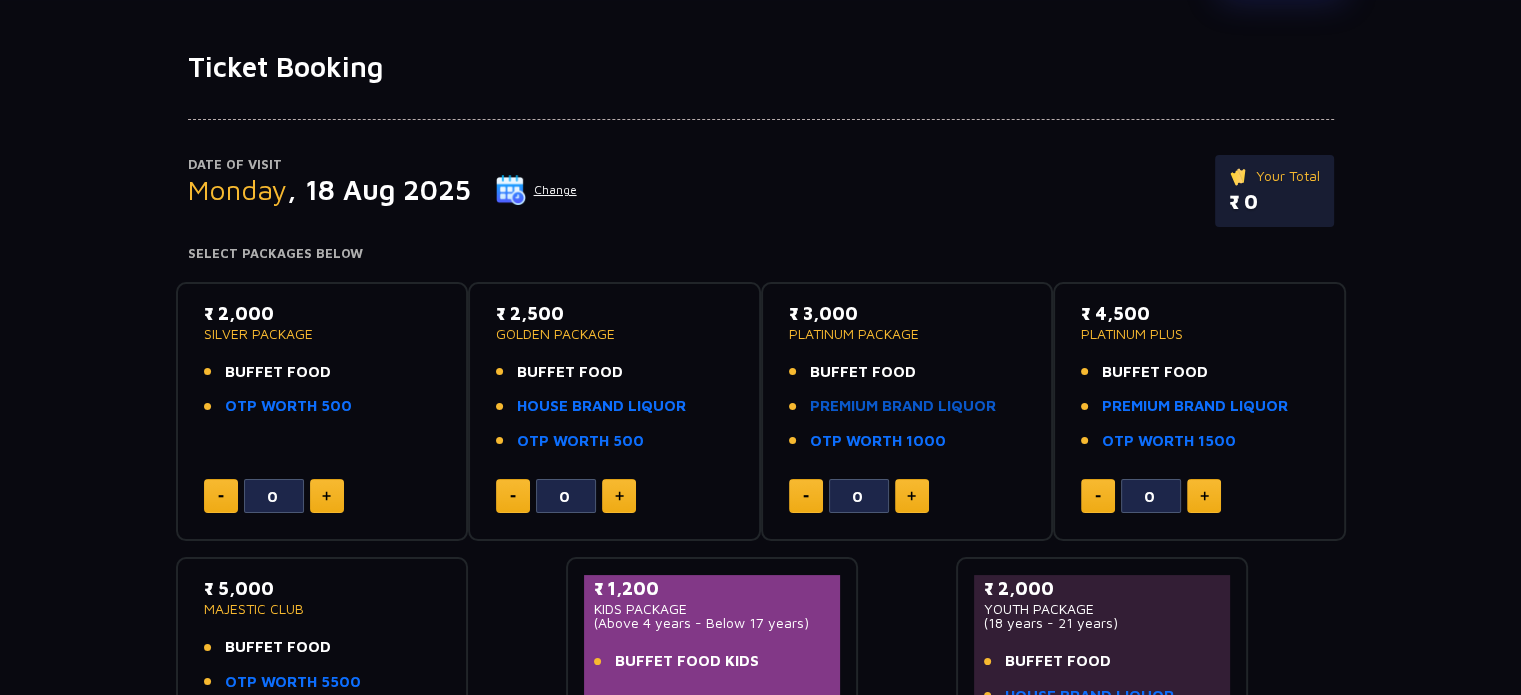 click on "PREMIUM BRAND LIQUOR" 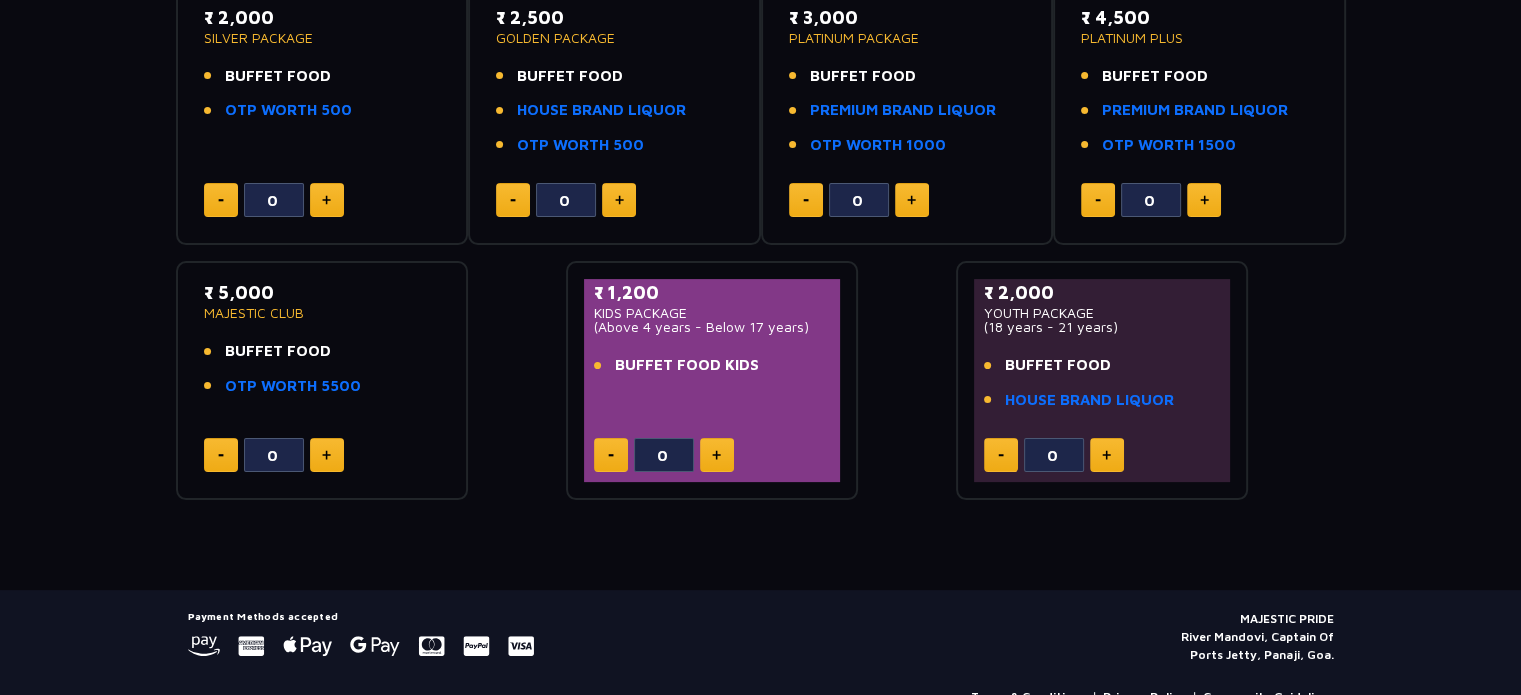 scroll, scrollTop: 400, scrollLeft: 0, axis: vertical 